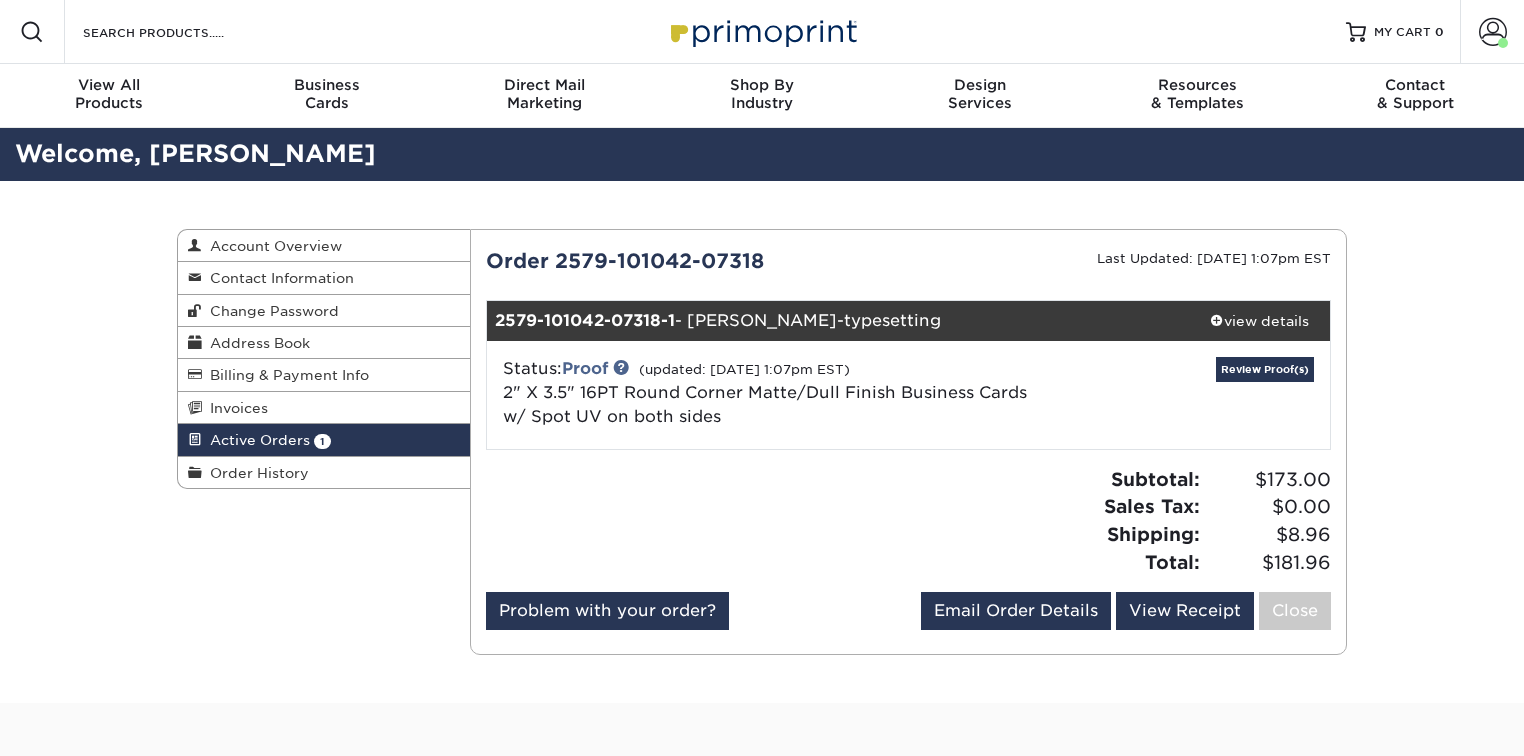 scroll, scrollTop: 0, scrollLeft: 0, axis: both 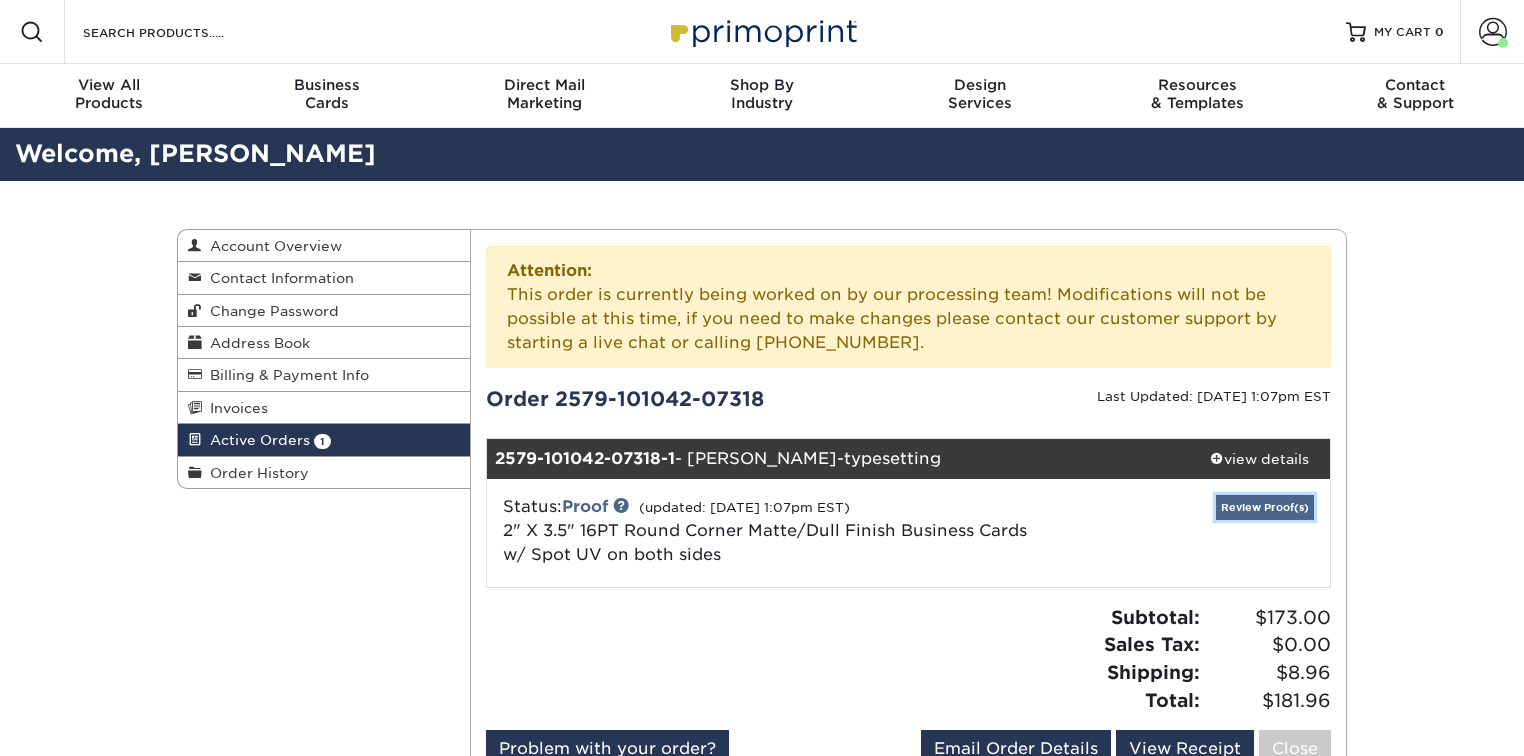 click on "Review Proof(s)" at bounding box center [1265, 507] 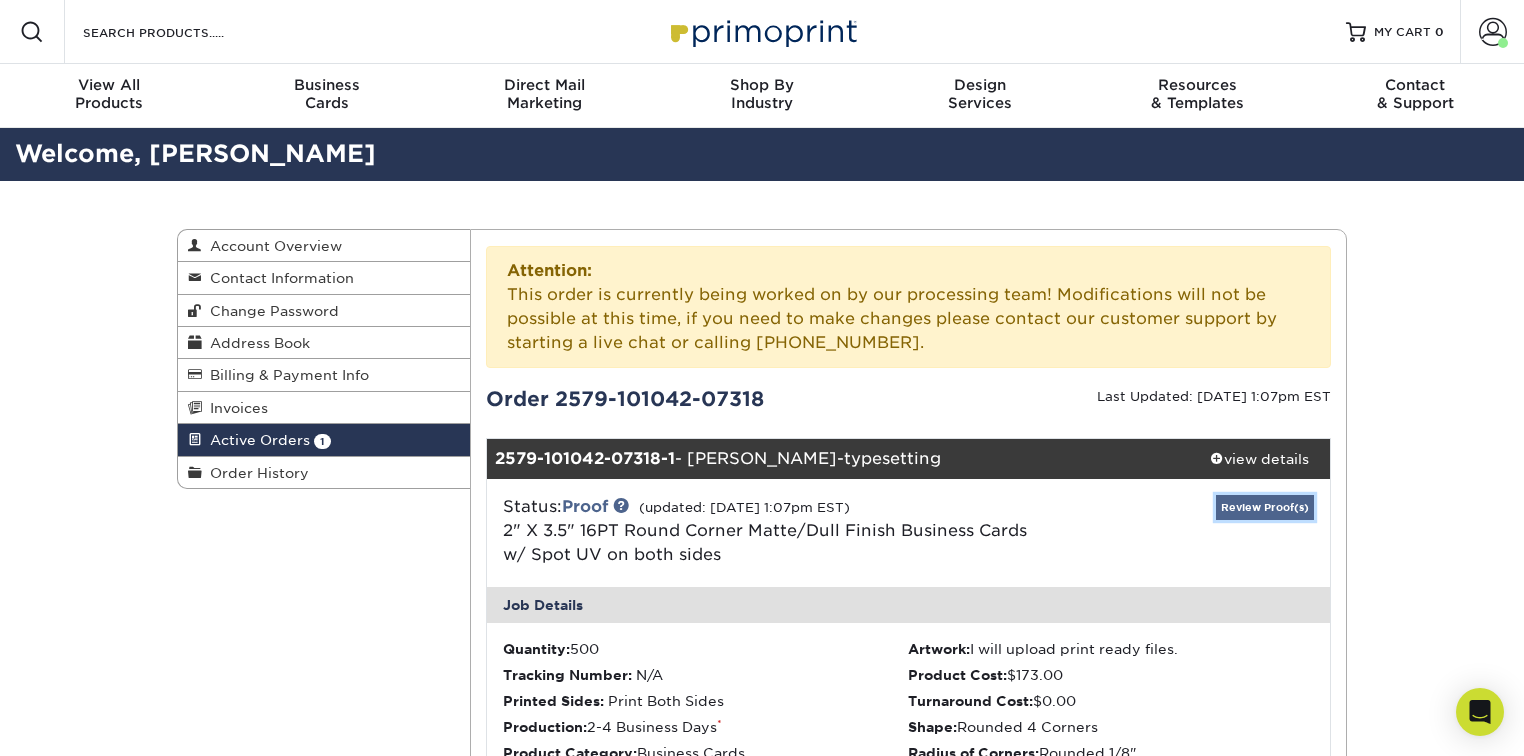 click on "Review Proof(s)" at bounding box center (1265, 507) 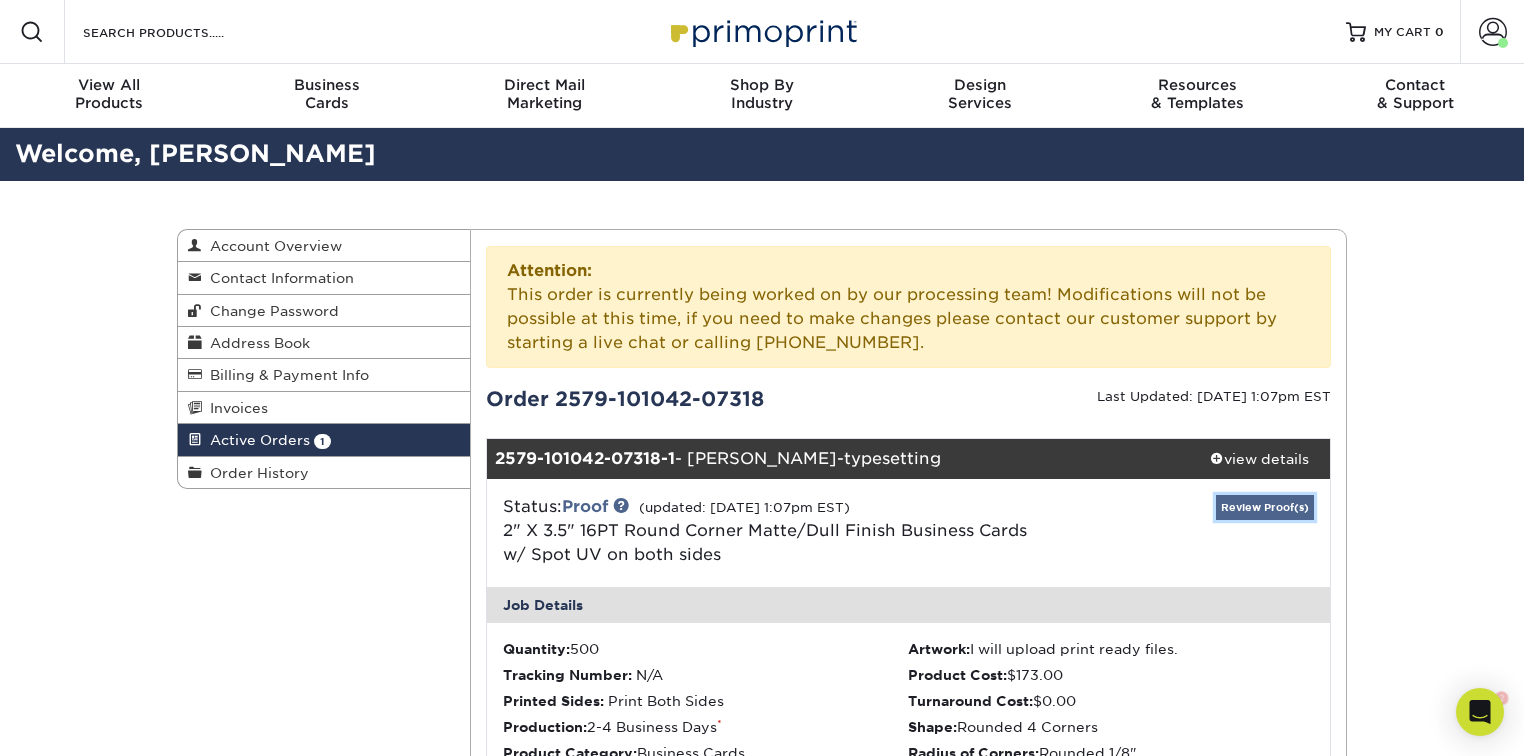 scroll, scrollTop: 0, scrollLeft: 0, axis: both 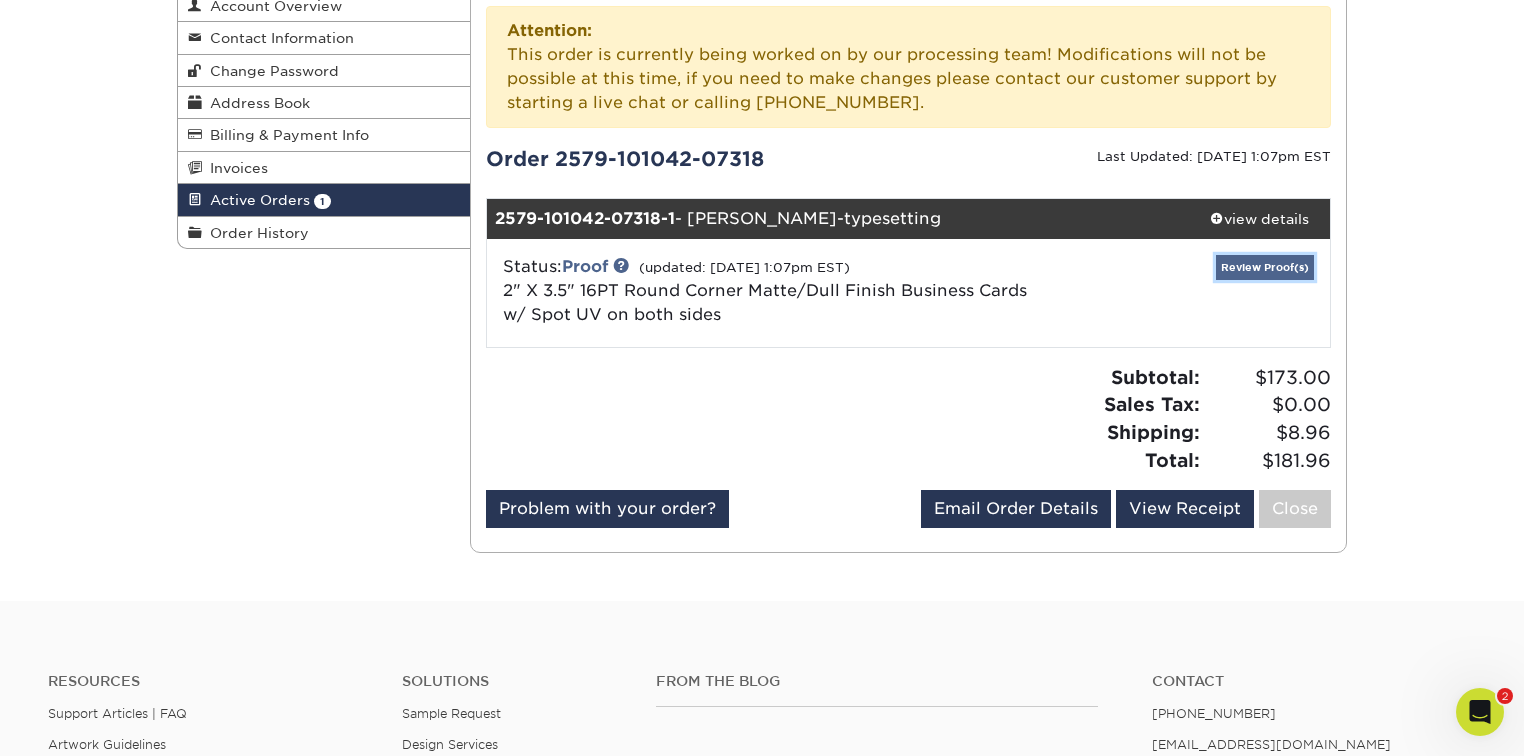 click on "Review Proof(s)" at bounding box center [1265, 267] 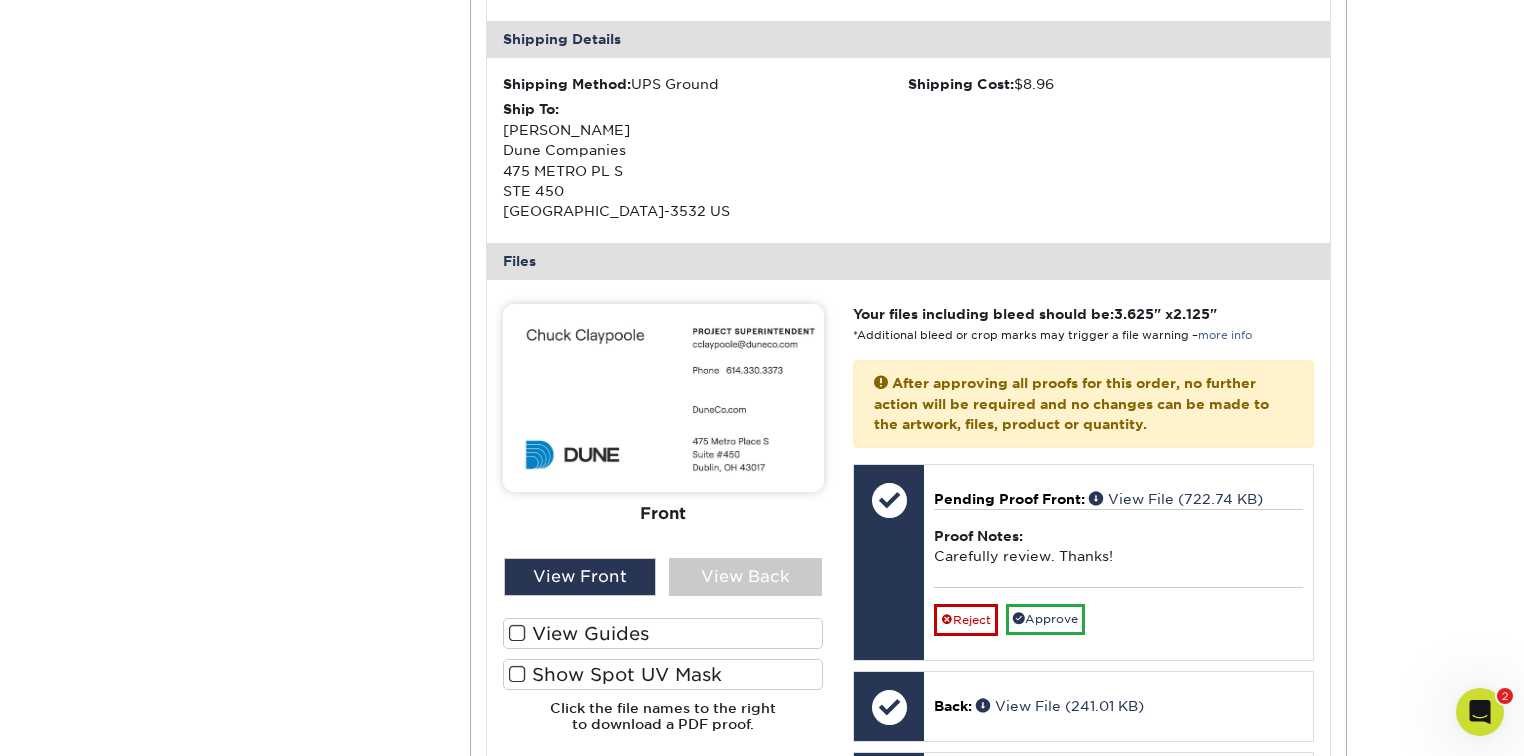 scroll, scrollTop: 800, scrollLeft: 0, axis: vertical 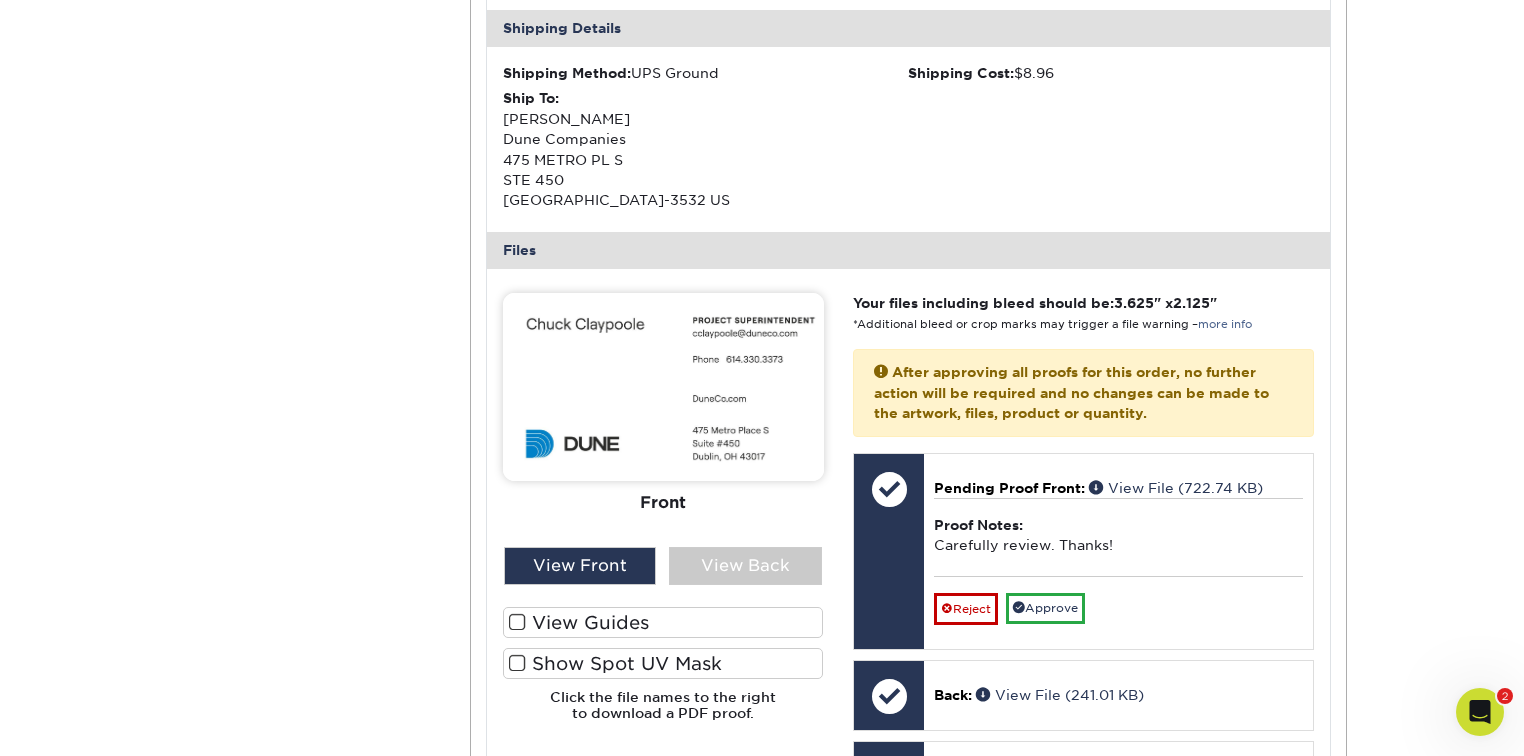 click on "View Guides" at bounding box center (663, 622) 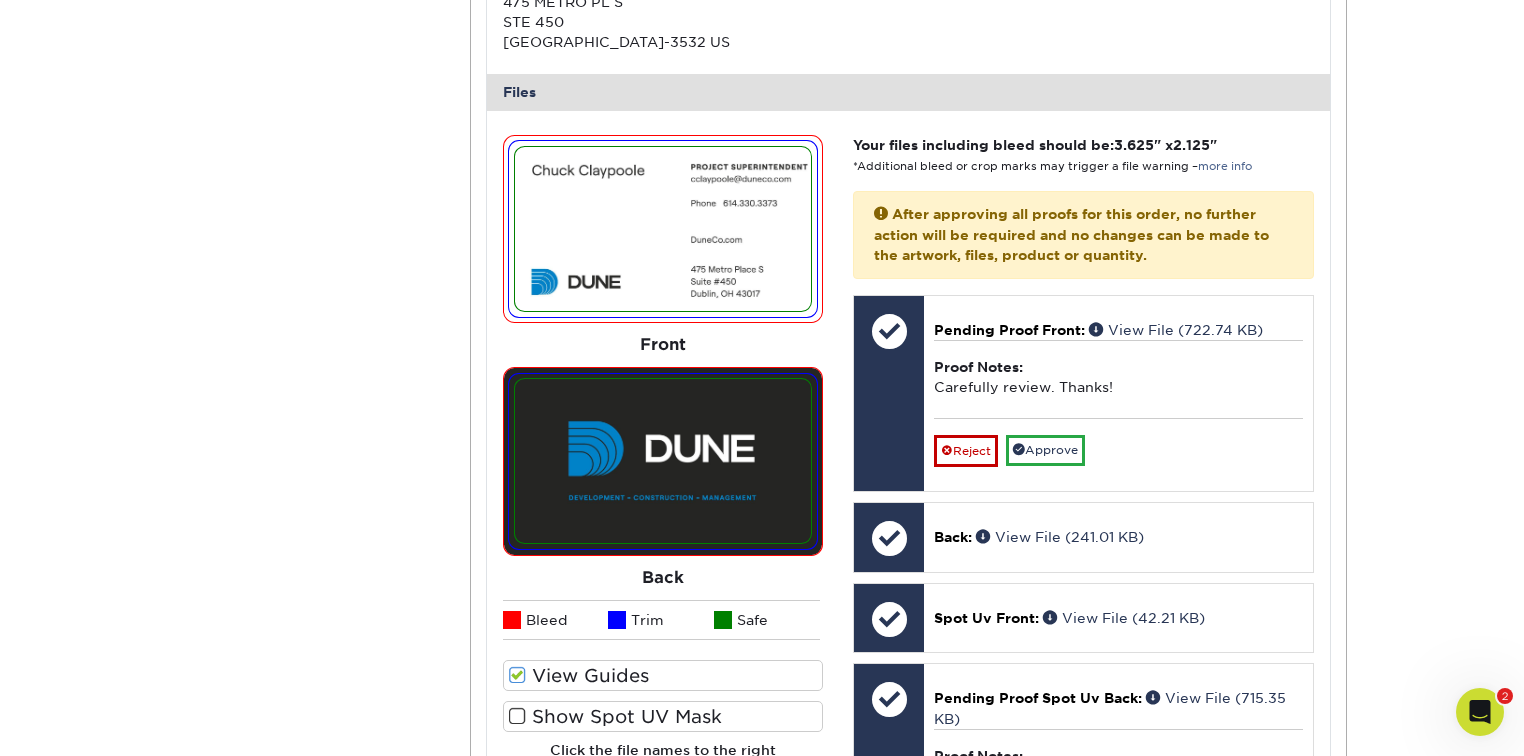 scroll, scrollTop: 960, scrollLeft: 0, axis: vertical 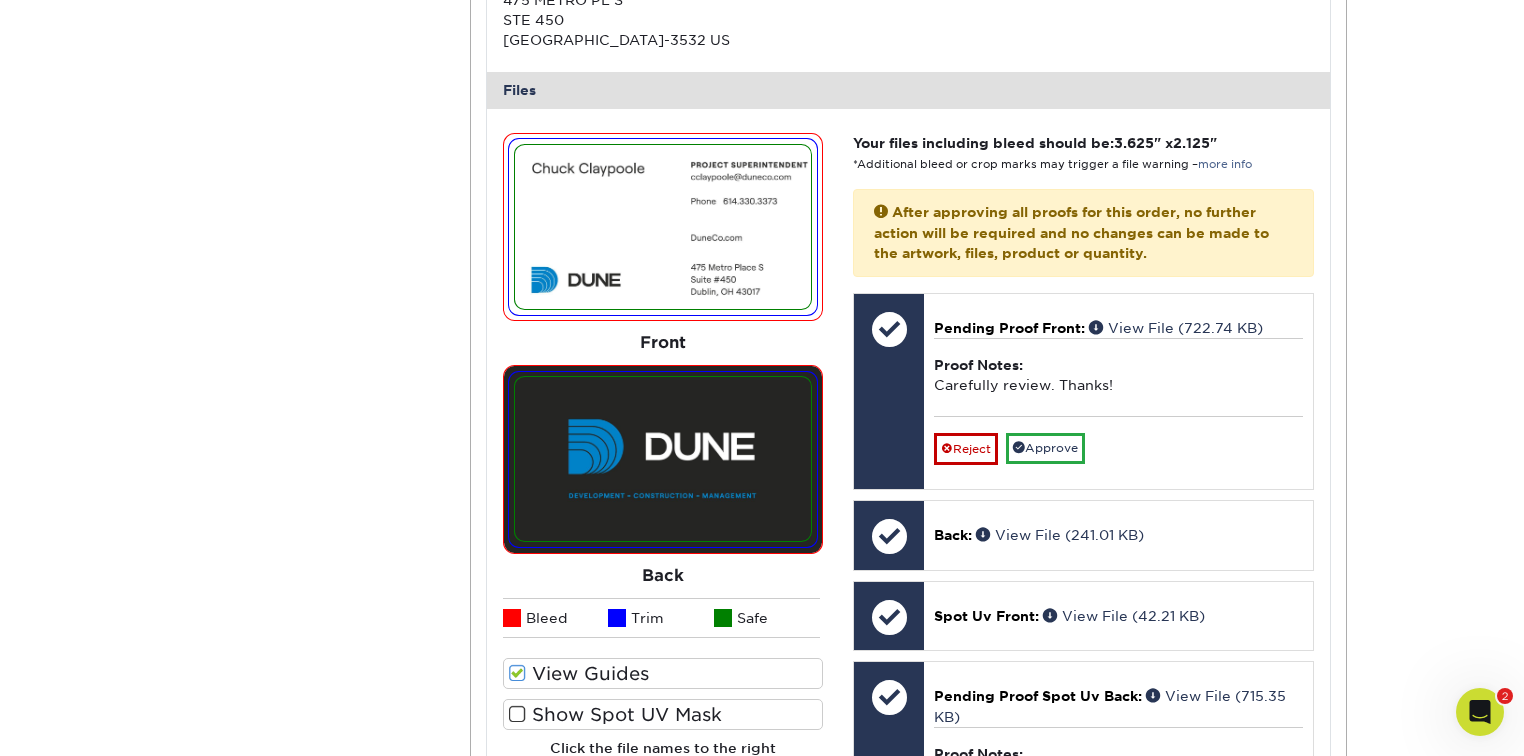 click on "Show Spot UV Mask" at bounding box center (663, 714) 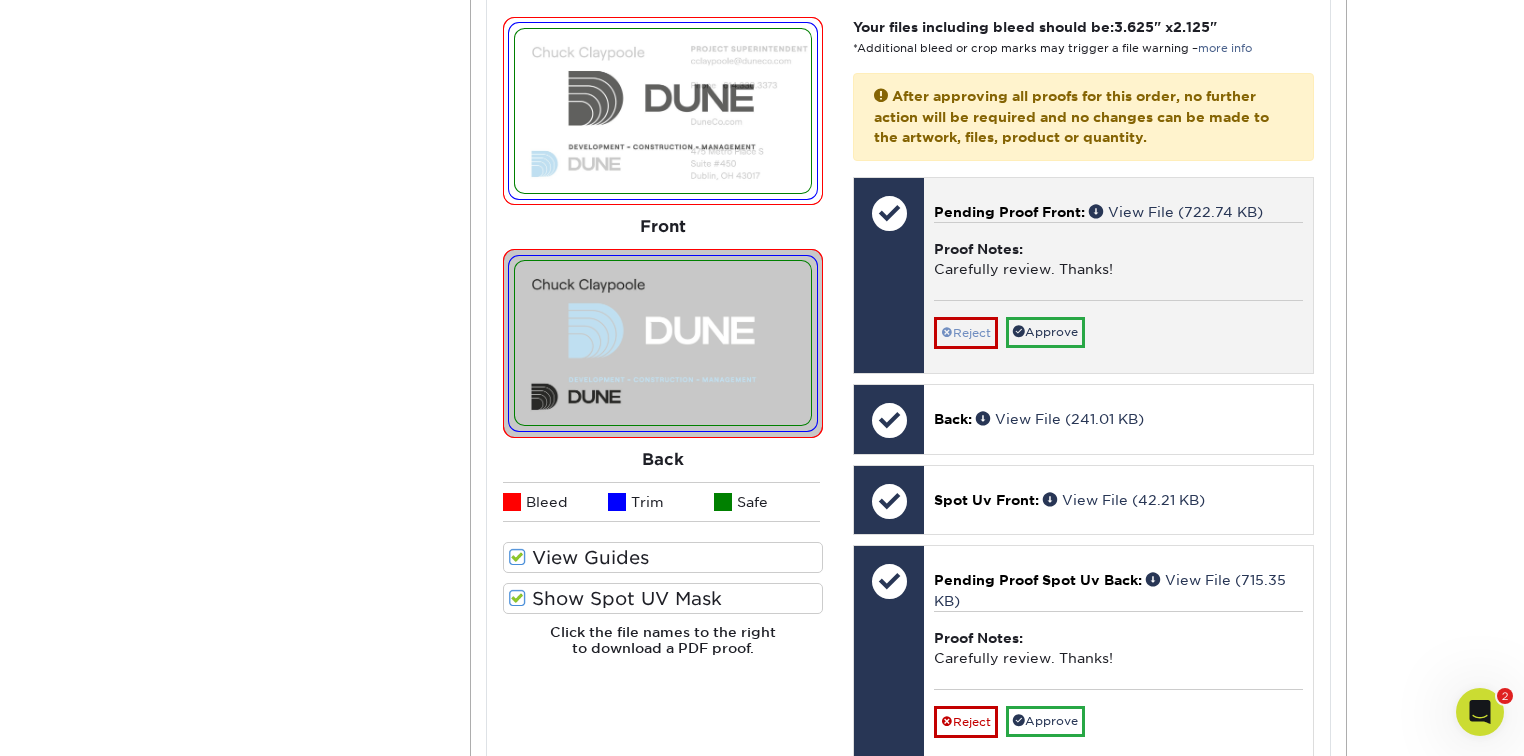 scroll, scrollTop: 1040, scrollLeft: 0, axis: vertical 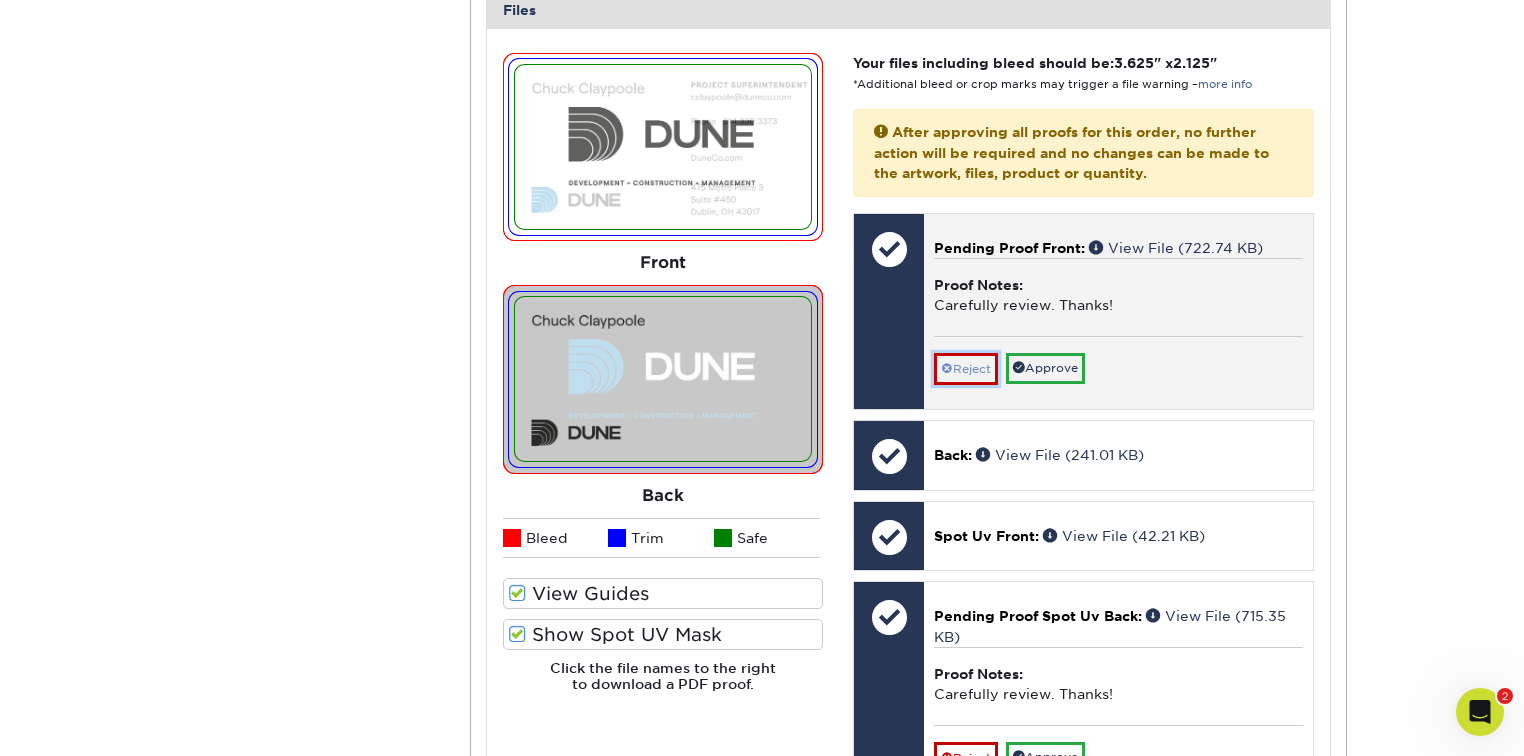 click on "Reject" at bounding box center [966, 369] 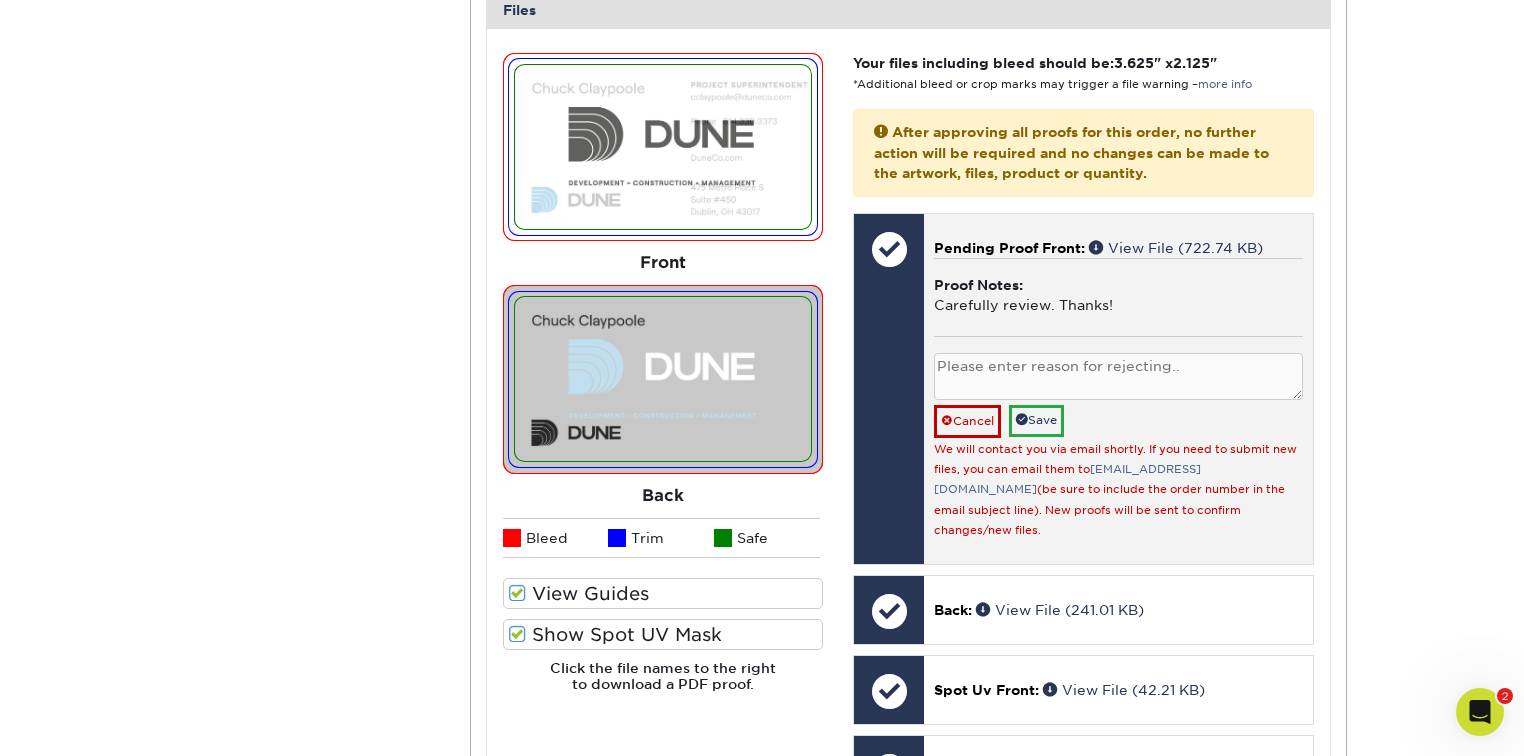click at bounding box center (1118, 376) 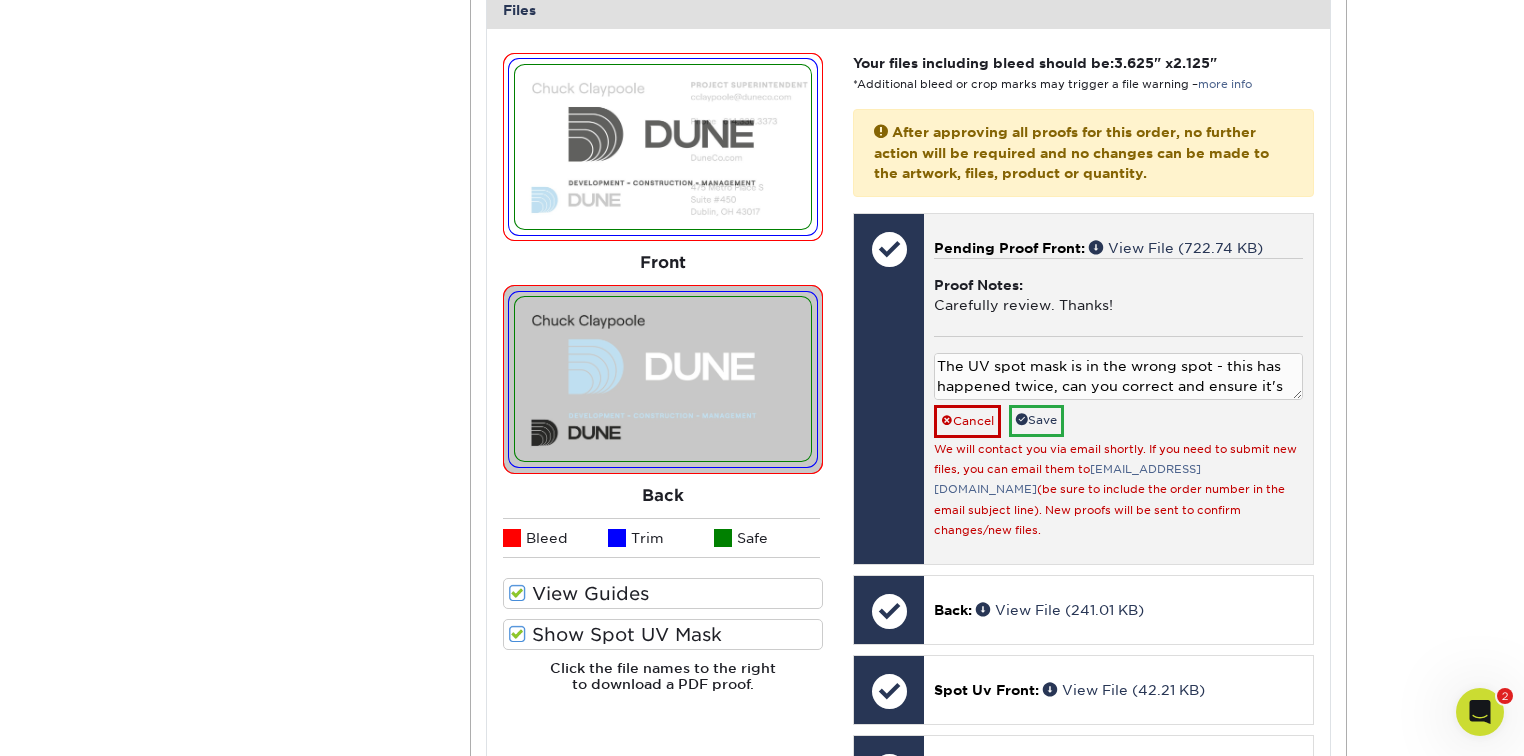 scroll, scrollTop: 16, scrollLeft: 0, axis: vertical 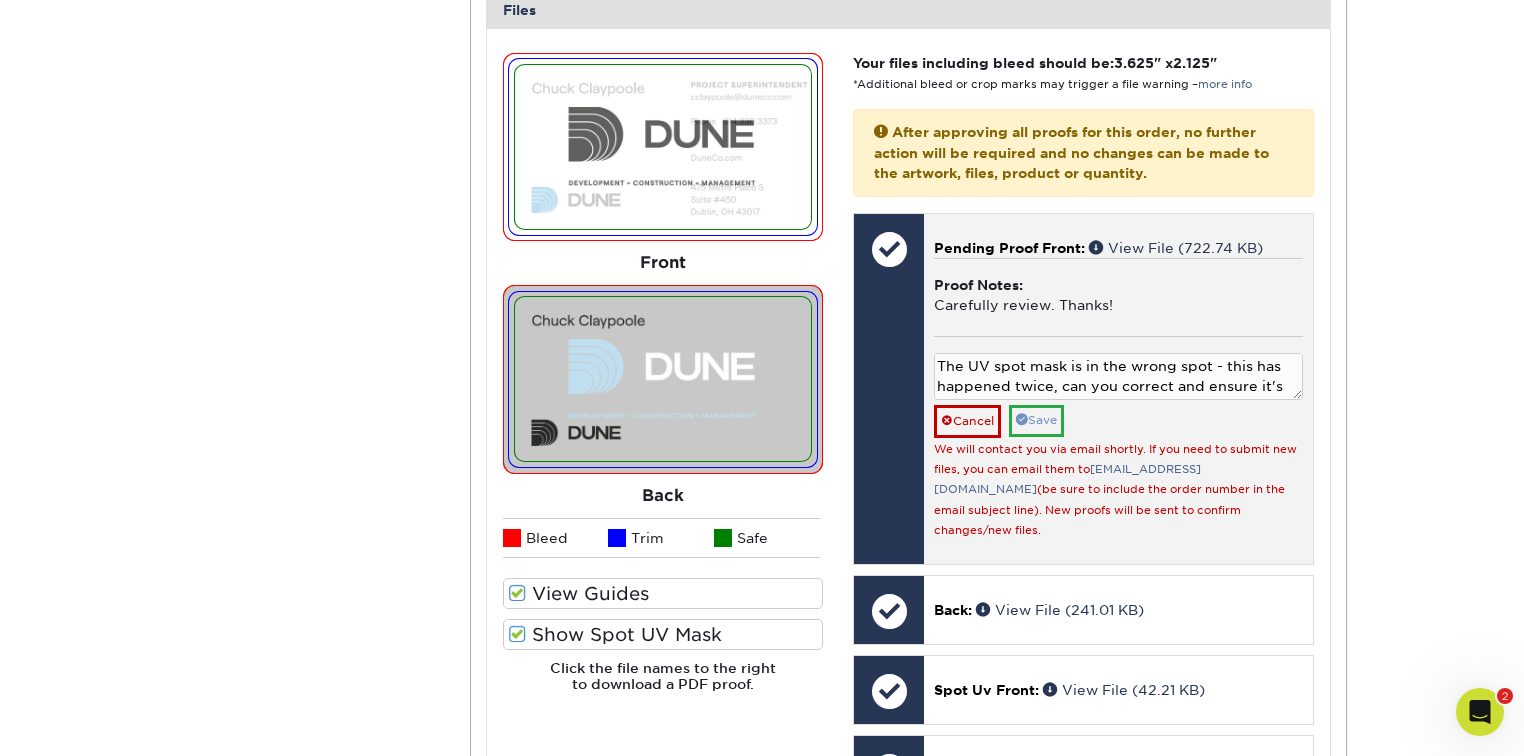 type on "The UV spot mask is in the wrong spot - this has happened twice, can you correct and ensure it's fixed on the template for future orders?" 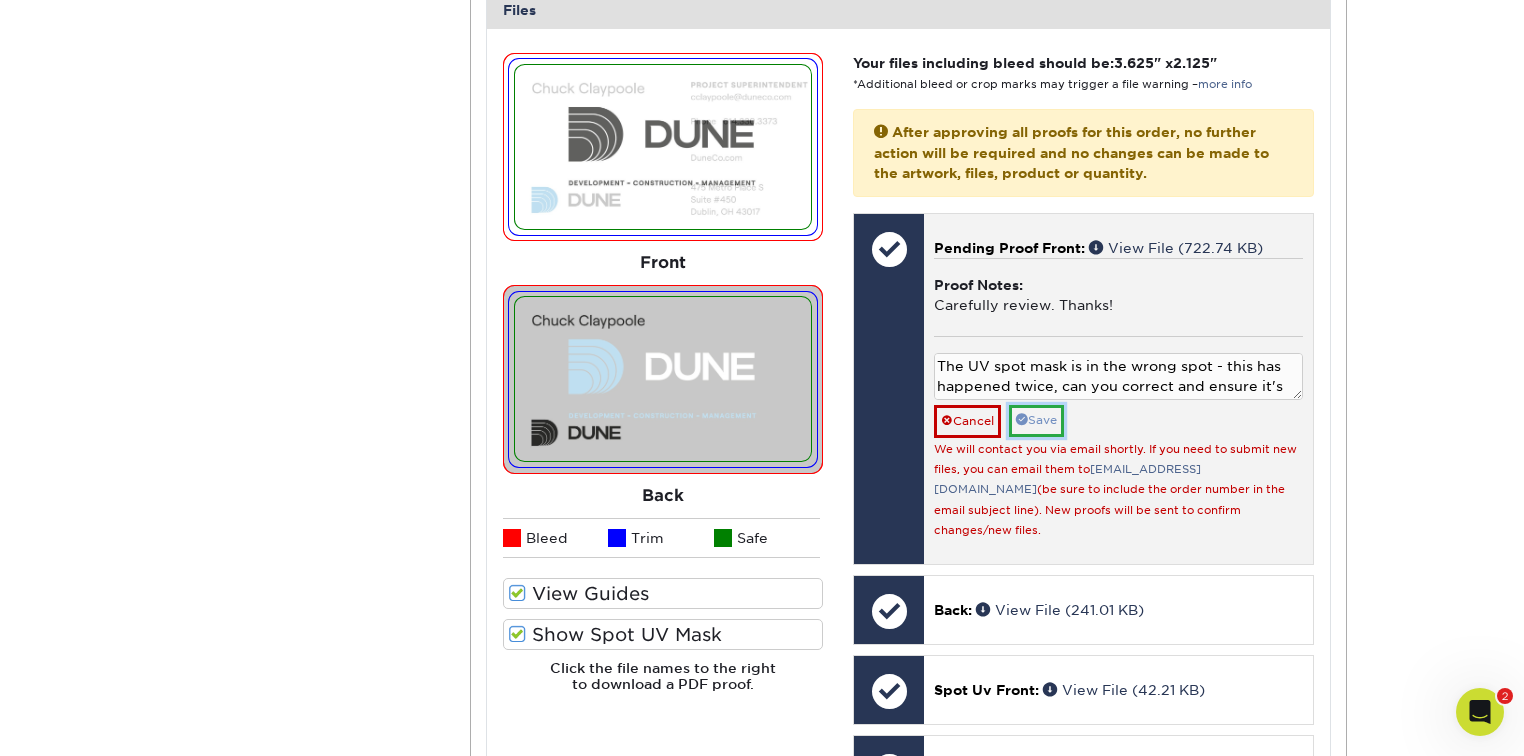 click on "Save" at bounding box center (1036, 420) 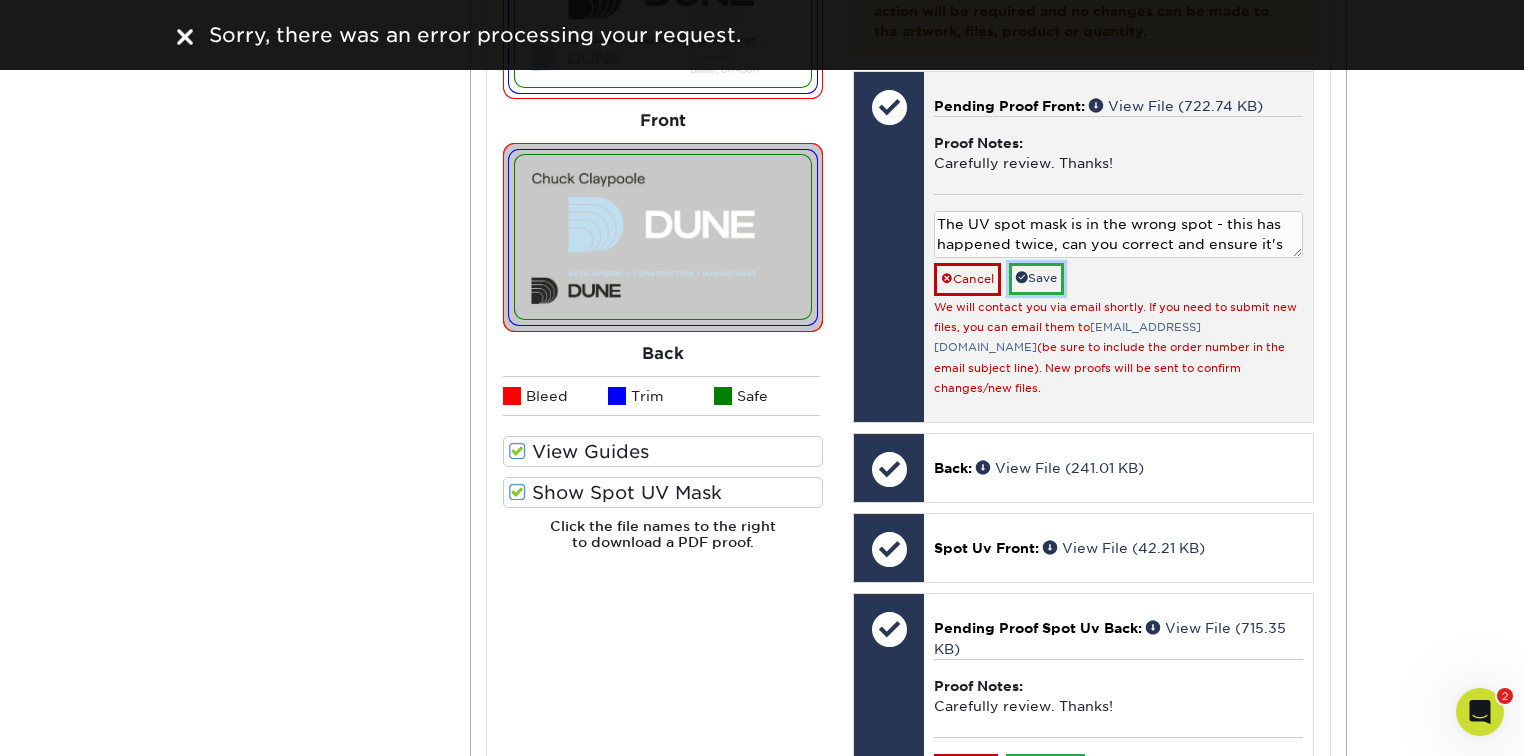 scroll, scrollTop: 1200, scrollLeft: 0, axis: vertical 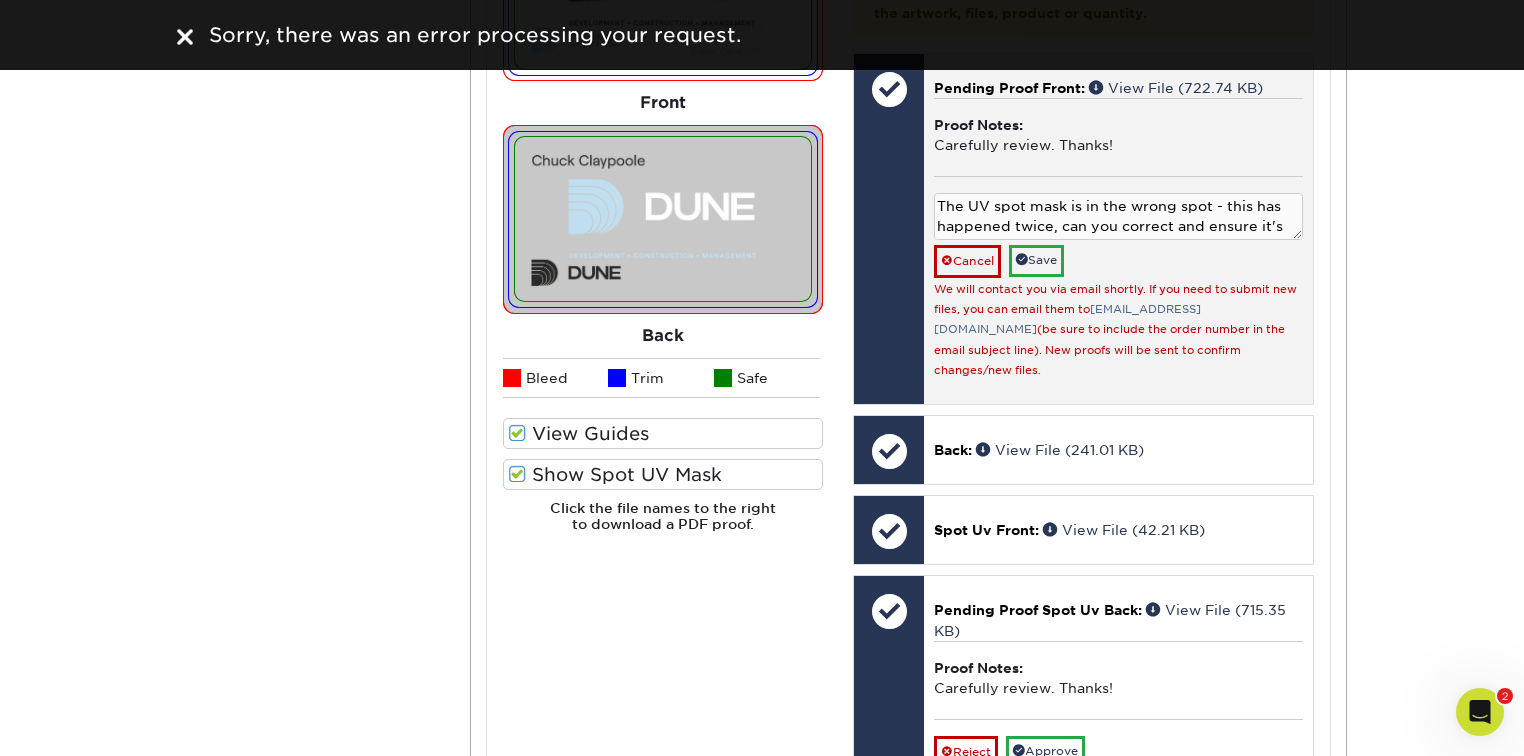 click on "The UV spot mask is in the wrong spot - this has happened twice, can you correct and ensure it's fixed on the template for future orders?
Cancel
Save
We will contact you via email shortly. If you need to submit new files, you can email them to  info@primoprint.com  (be sure to include the order number in the email subject line). New proofs will be sent to confirm changes/new files." at bounding box center [1118, 286] 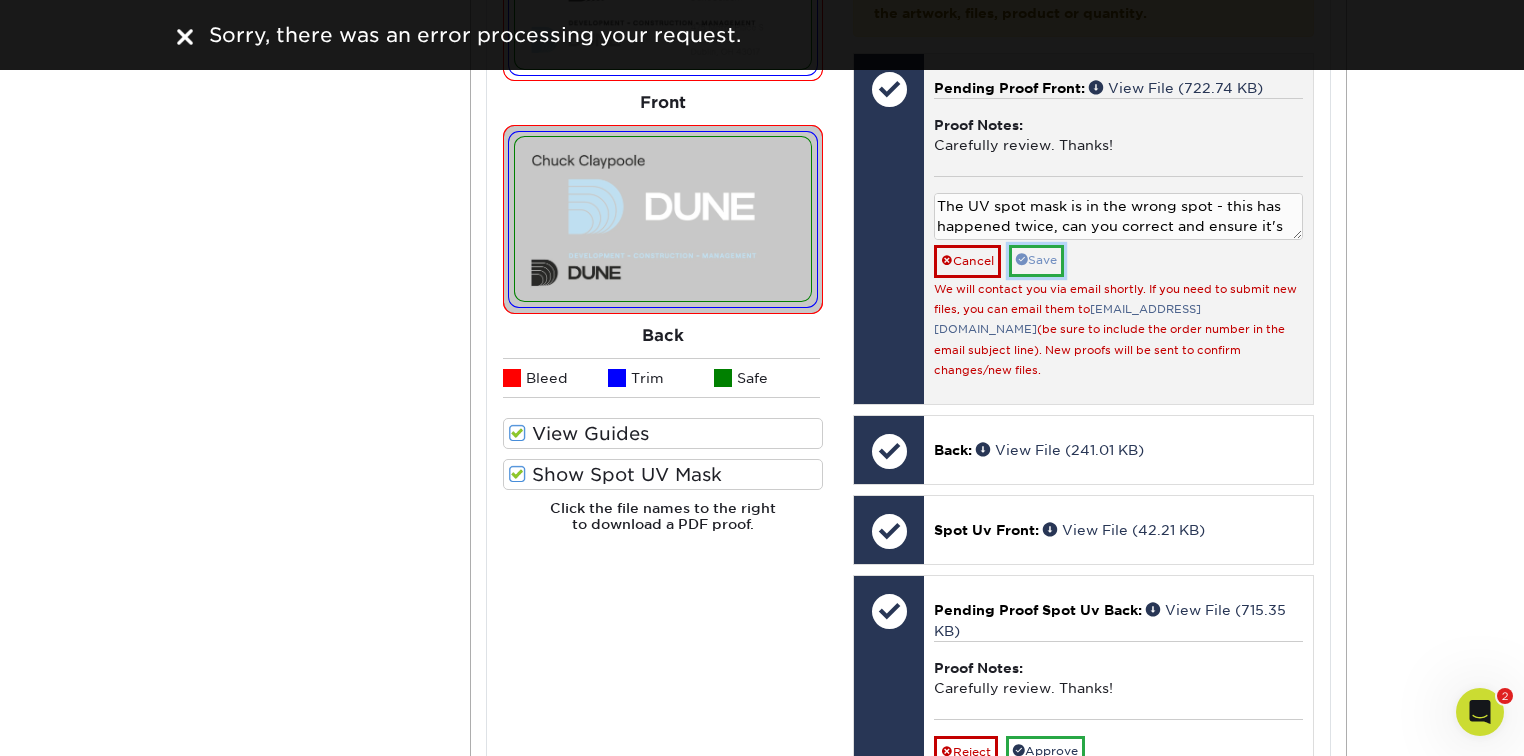 click on "Save" at bounding box center (1036, 260) 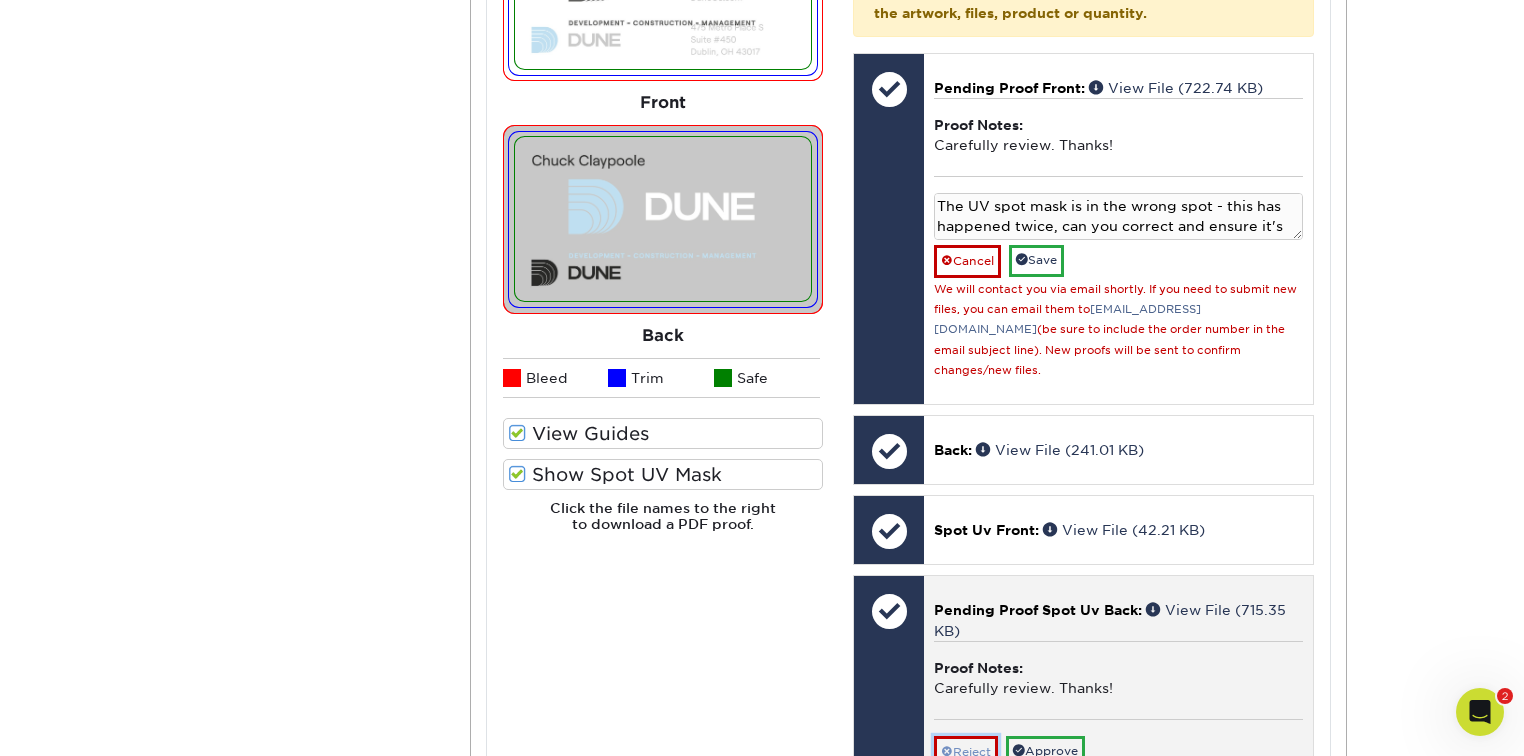 click on "Reject" at bounding box center (966, 752) 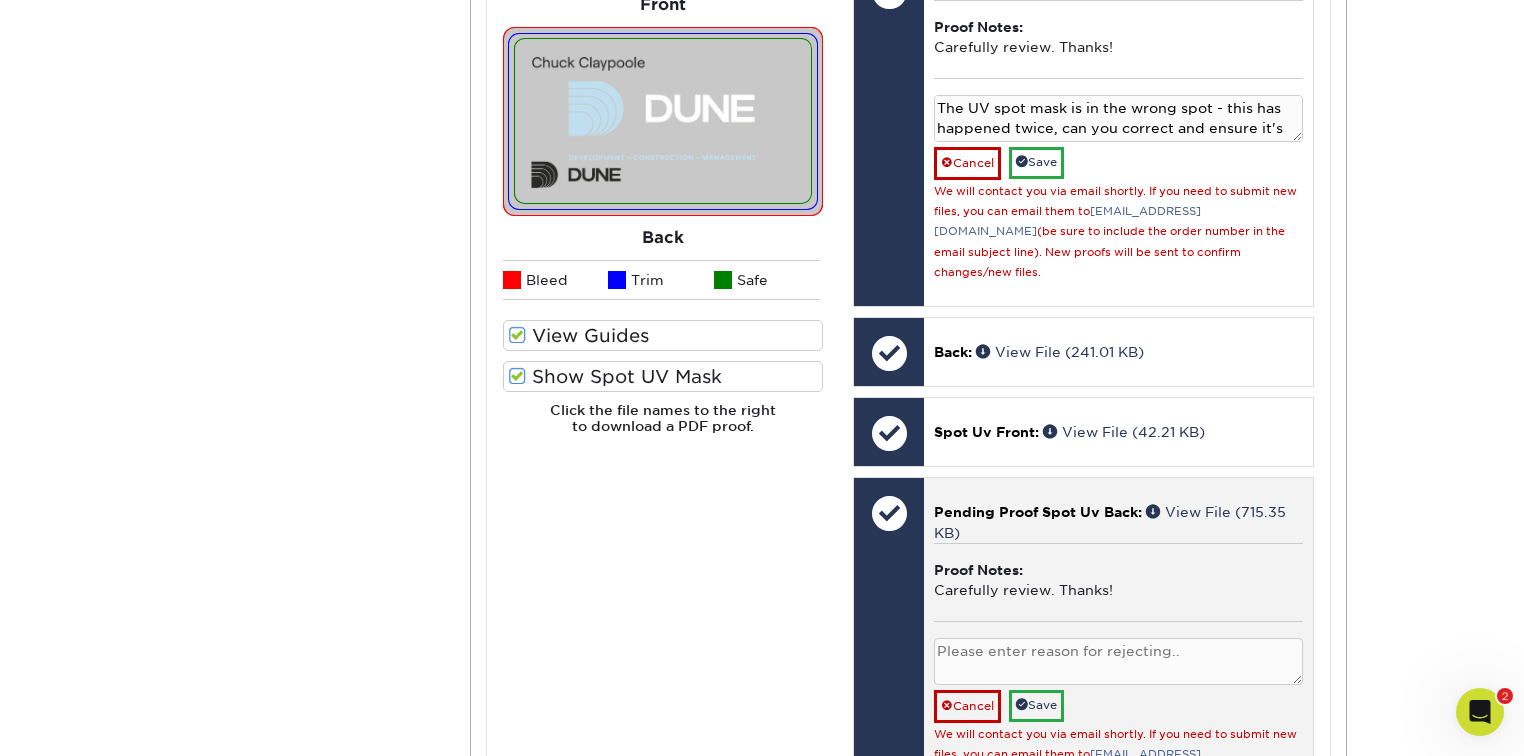 scroll, scrollTop: 1440, scrollLeft: 0, axis: vertical 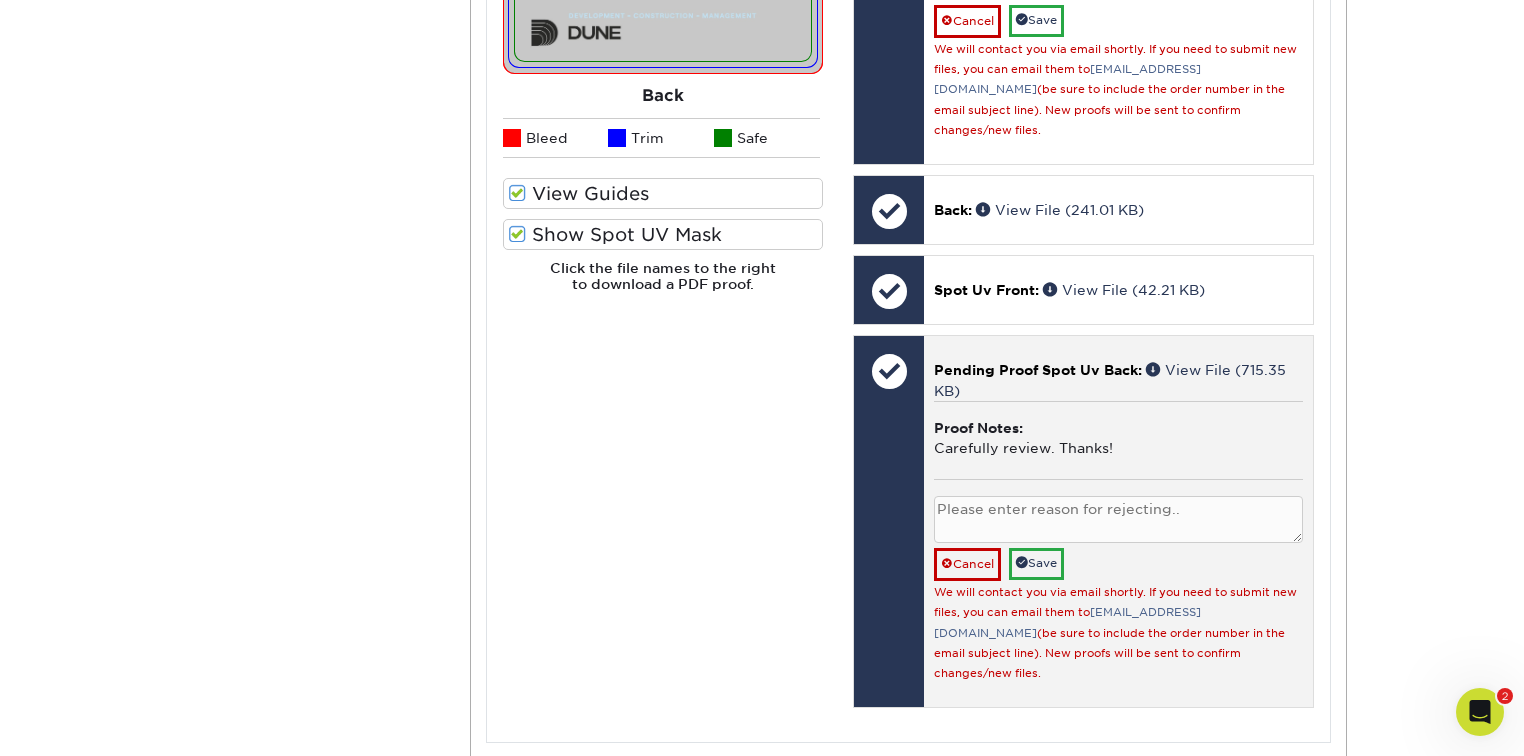 click at bounding box center [1118, 519] 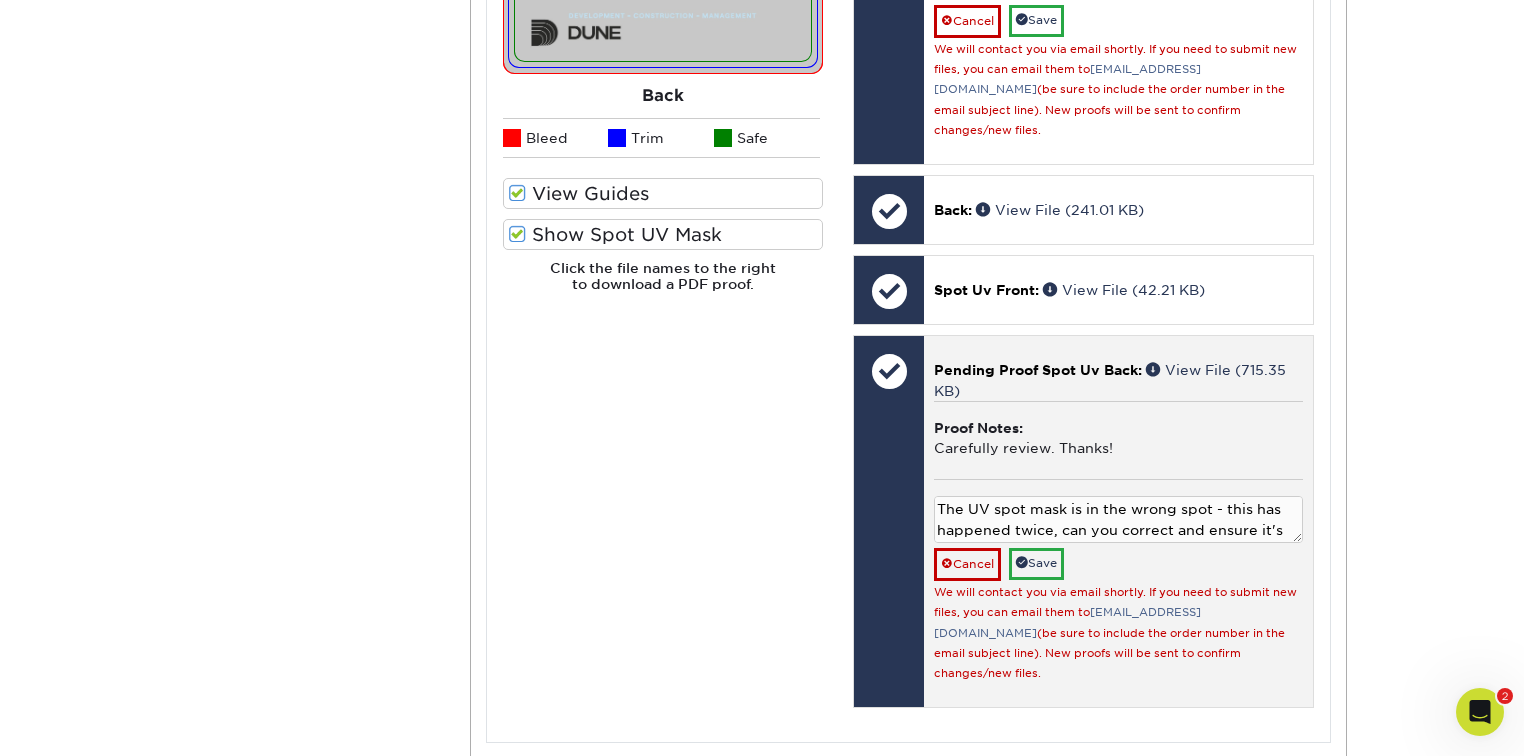 scroll, scrollTop: 16, scrollLeft: 0, axis: vertical 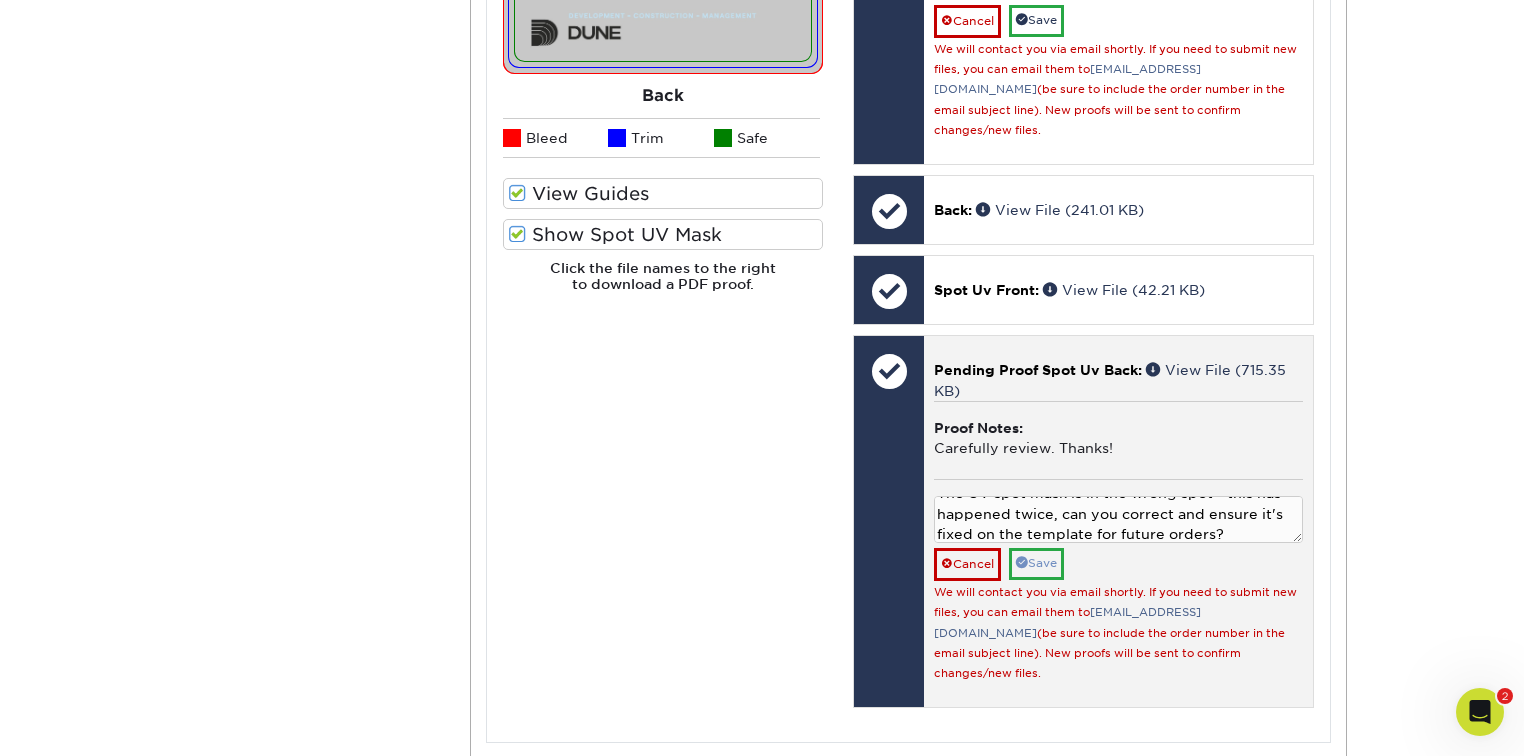 type on "The UV spot mask is in the wrong spot - this has happened twice, can you correct and ensure it's fixed on the template for future orders?" 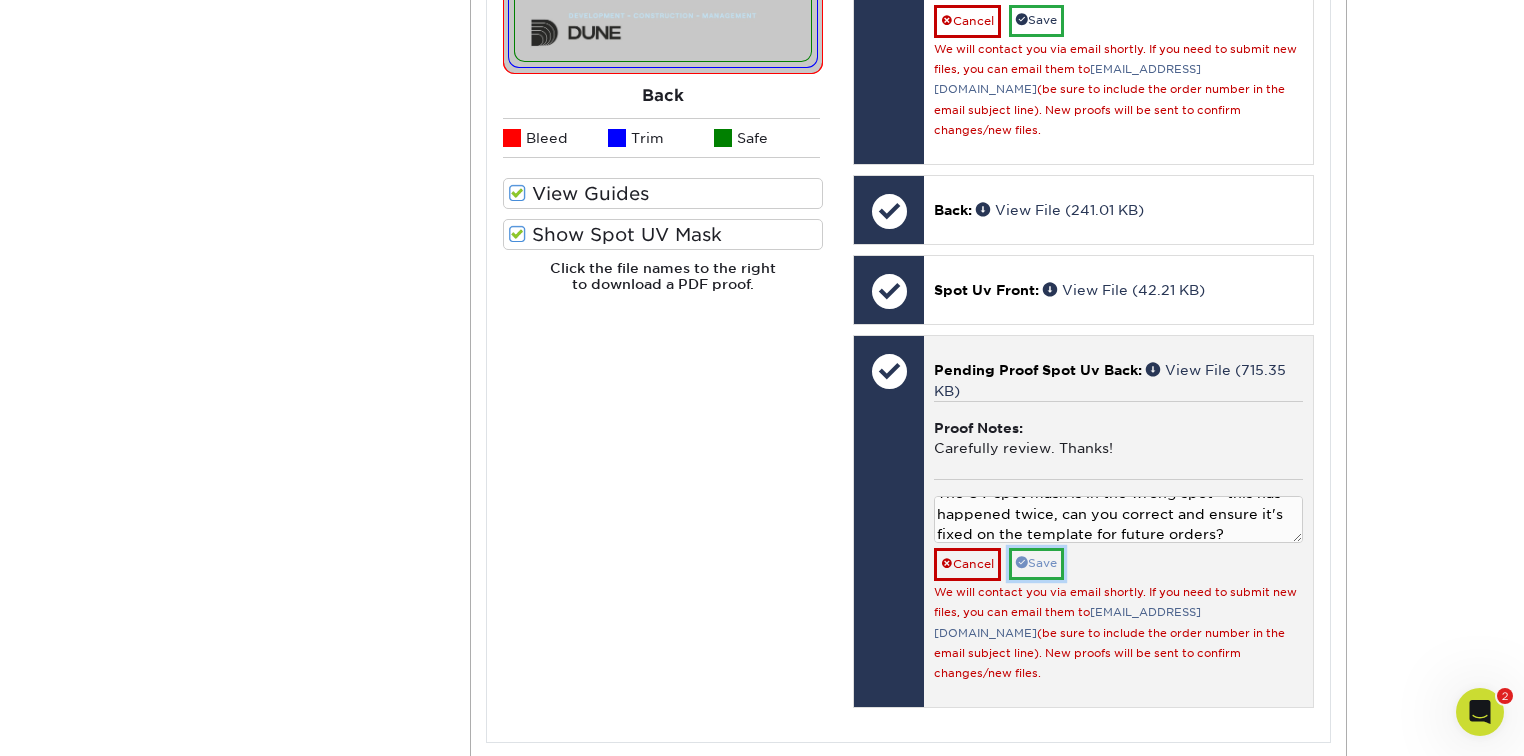 click on "Save" at bounding box center (1036, 563) 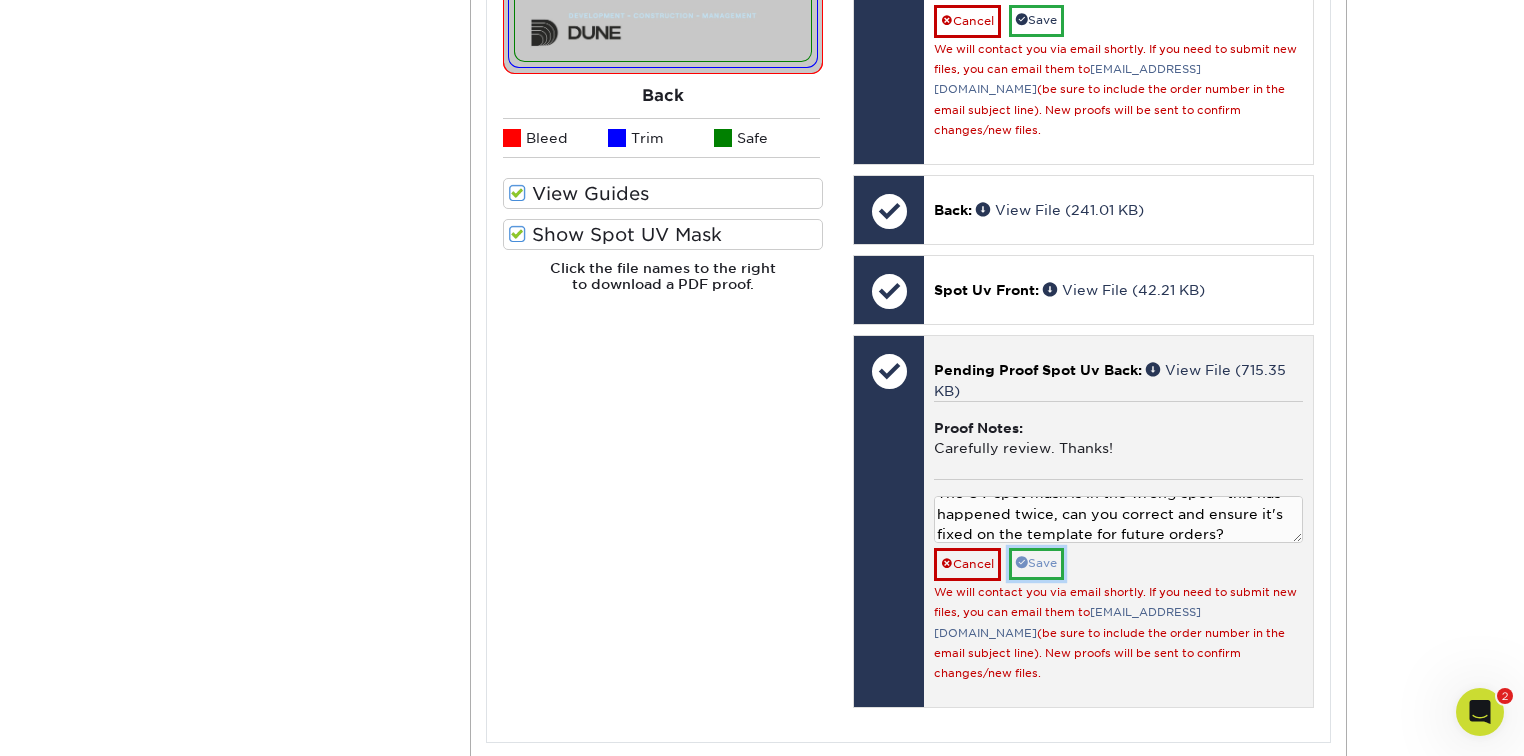 click on "Save" at bounding box center [1036, 563] 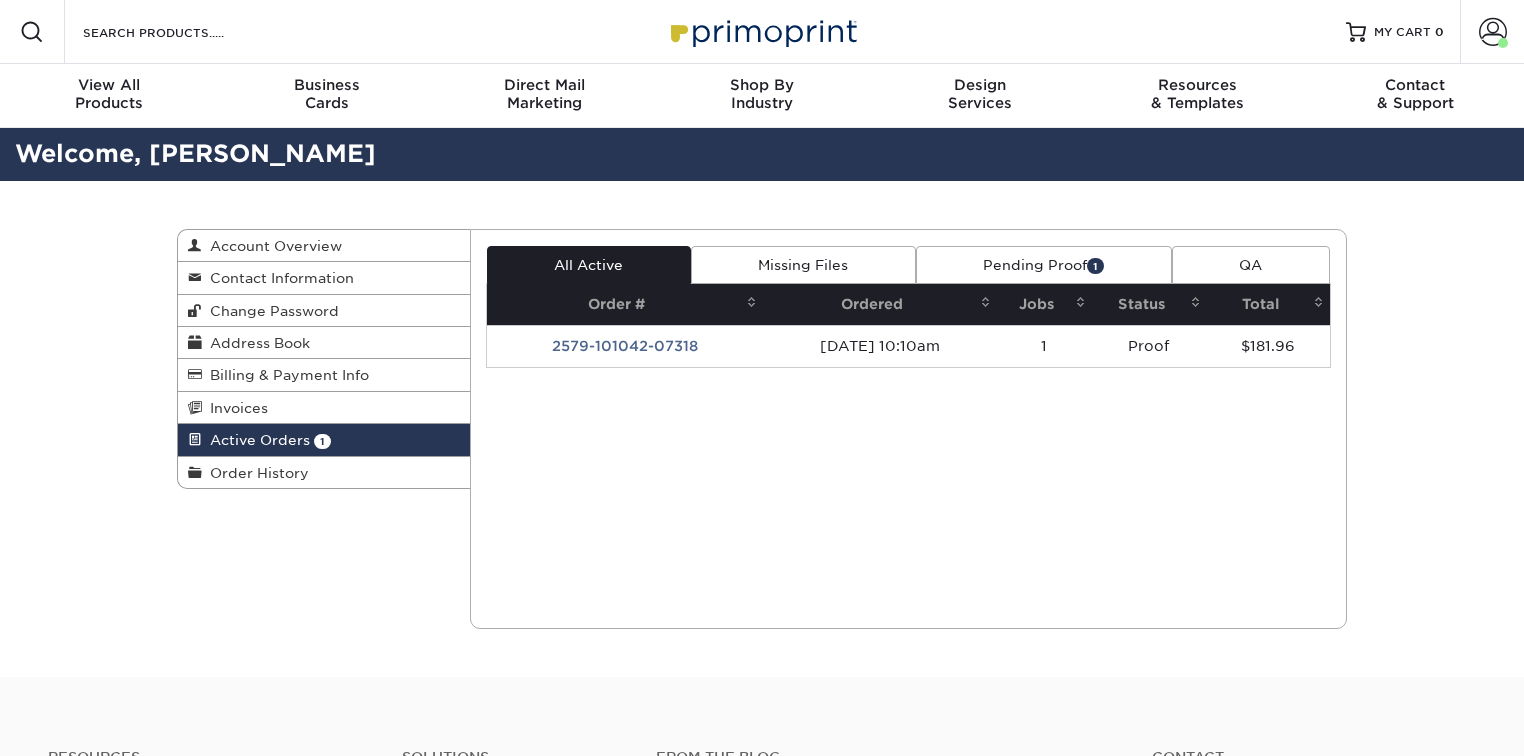 scroll, scrollTop: 0, scrollLeft: 0, axis: both 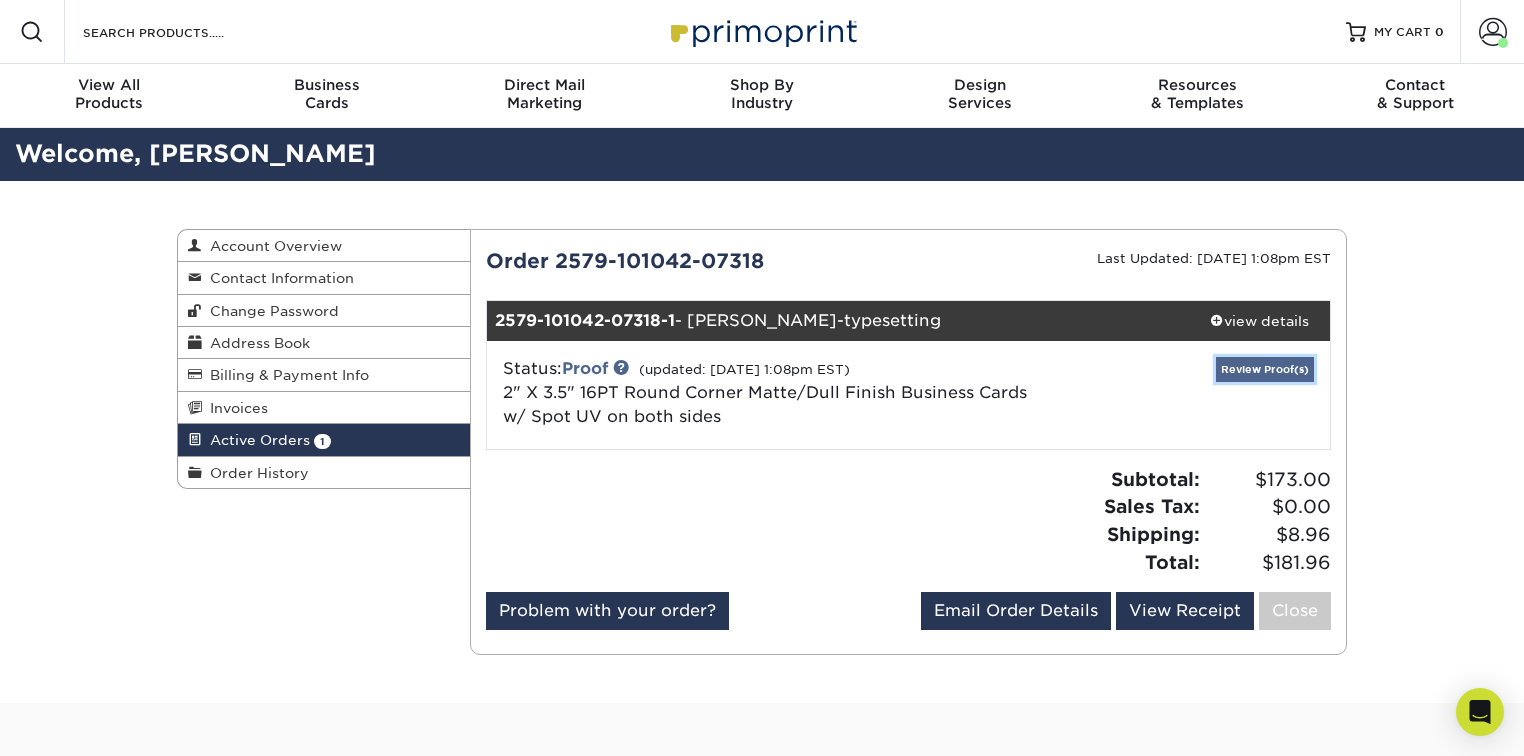 click on "Review Proof(s)" at bounding box center (1265, 369) 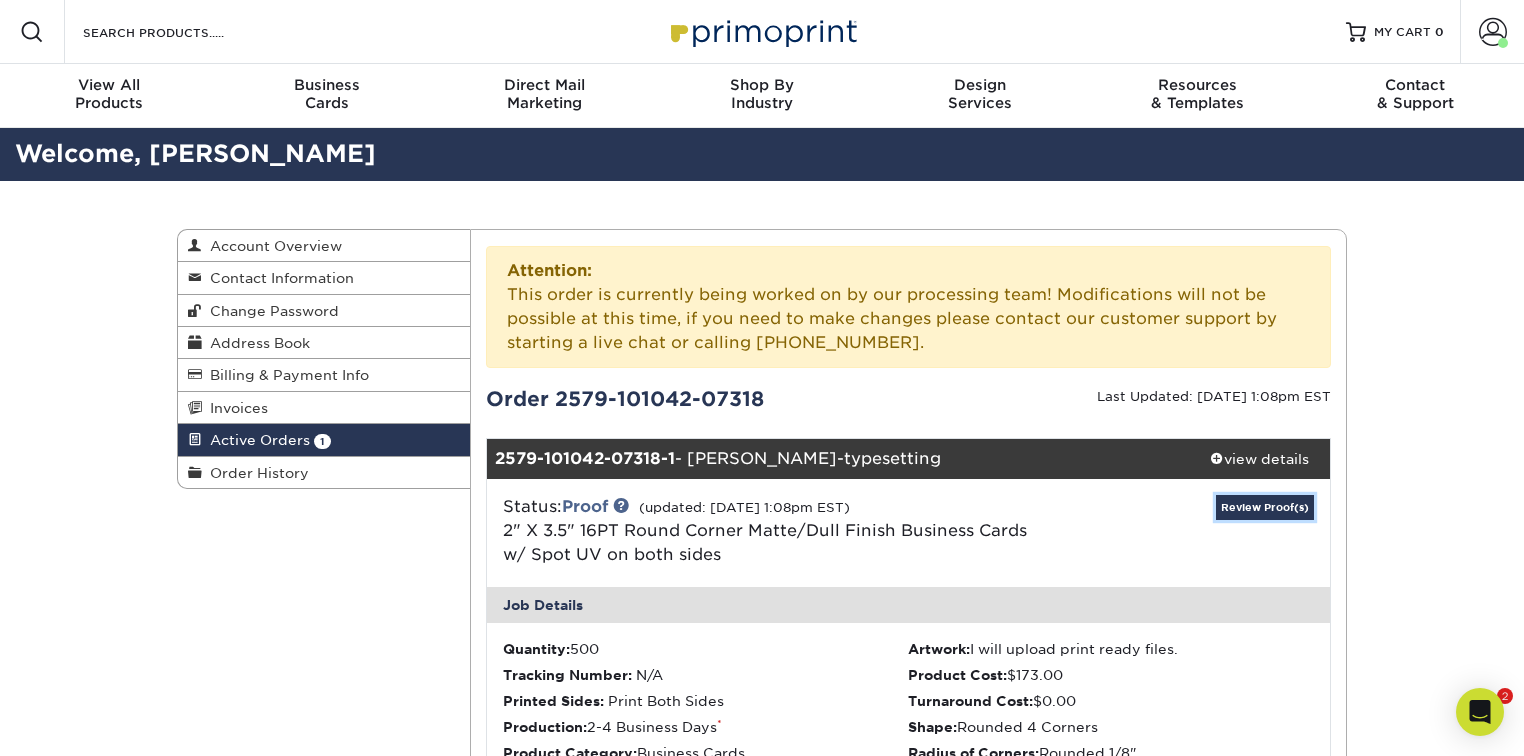 scroll, scrollTop: 72, scrollLeft: 0, axis: vertical 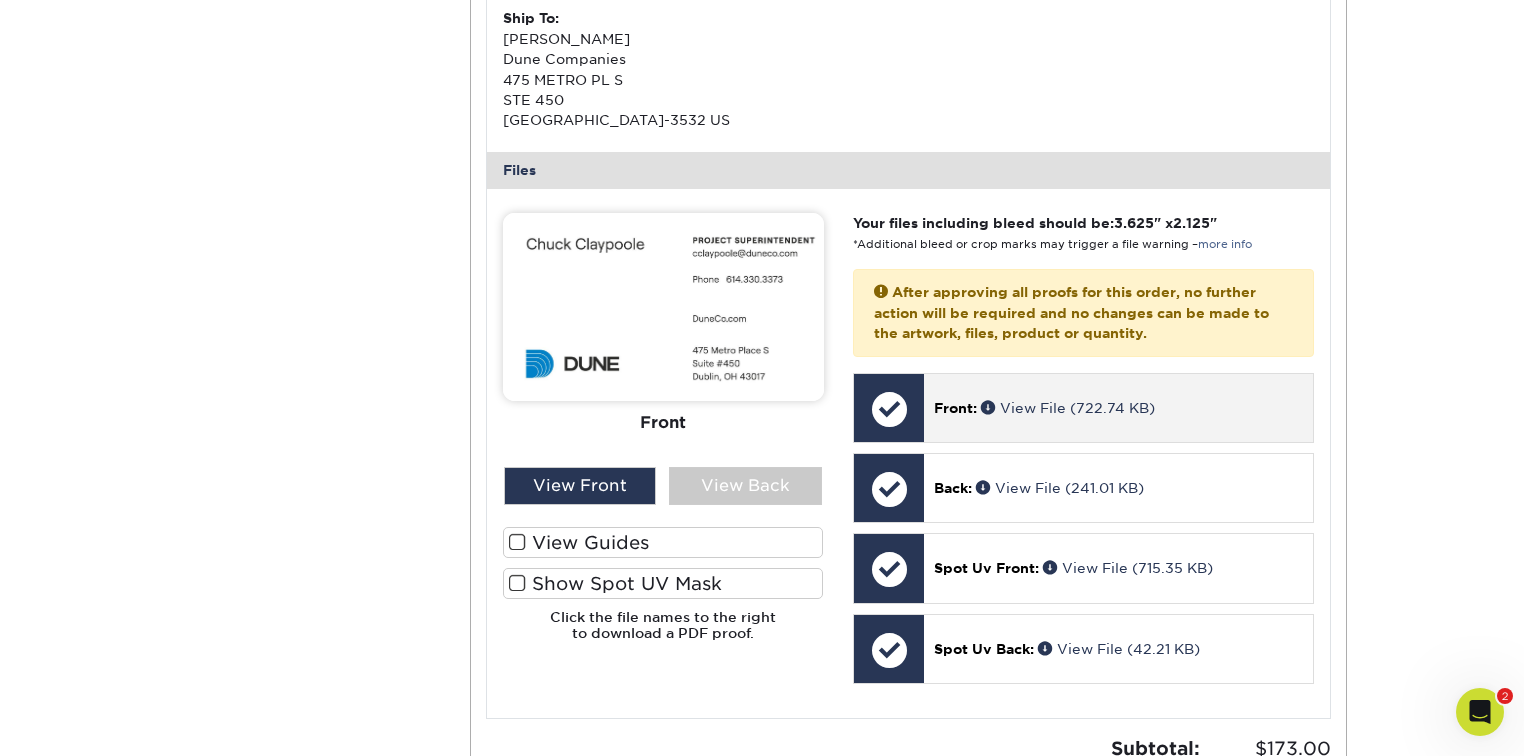 click at bounding box center [889, 409] 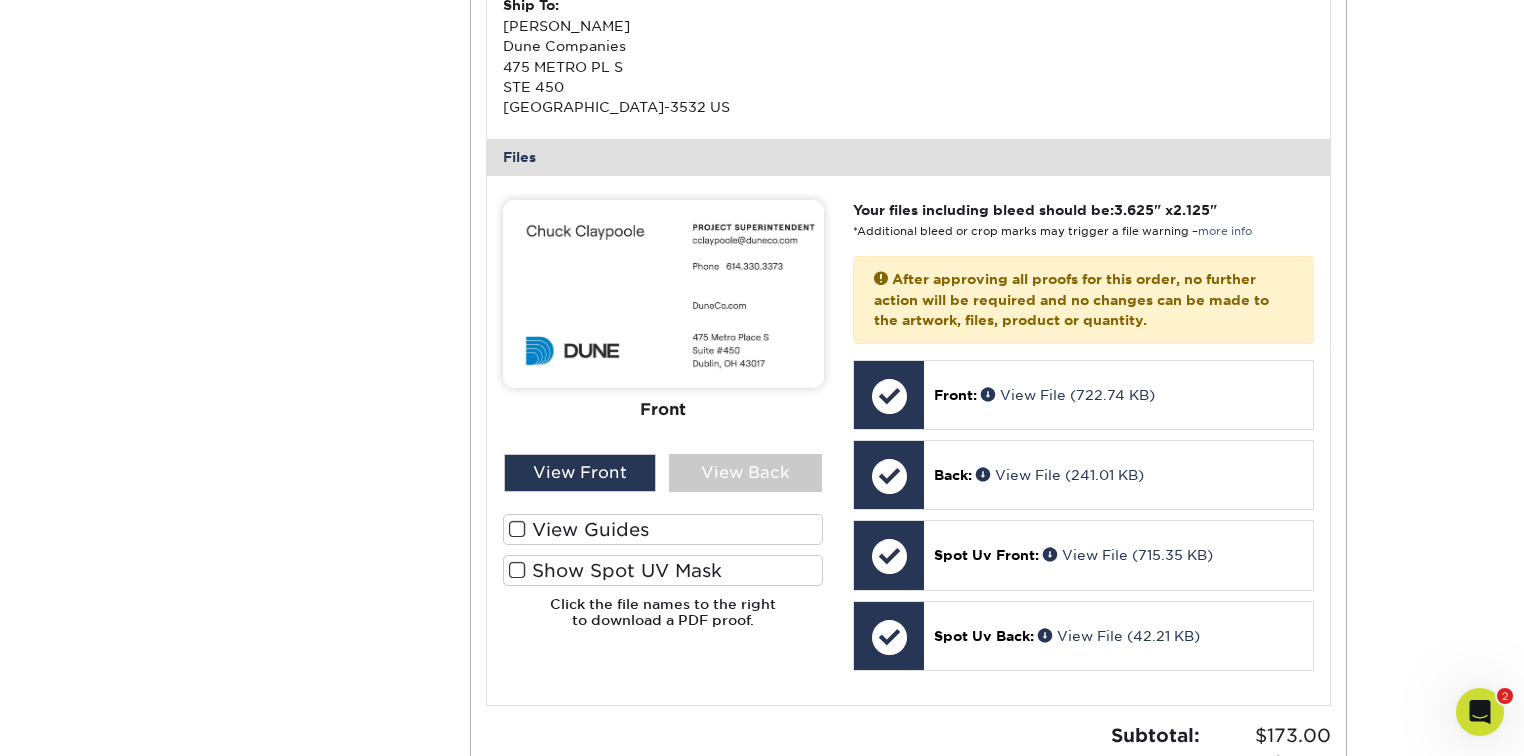 scroll, scrollTop: 880, scrollLeft: 0, axis: vertical 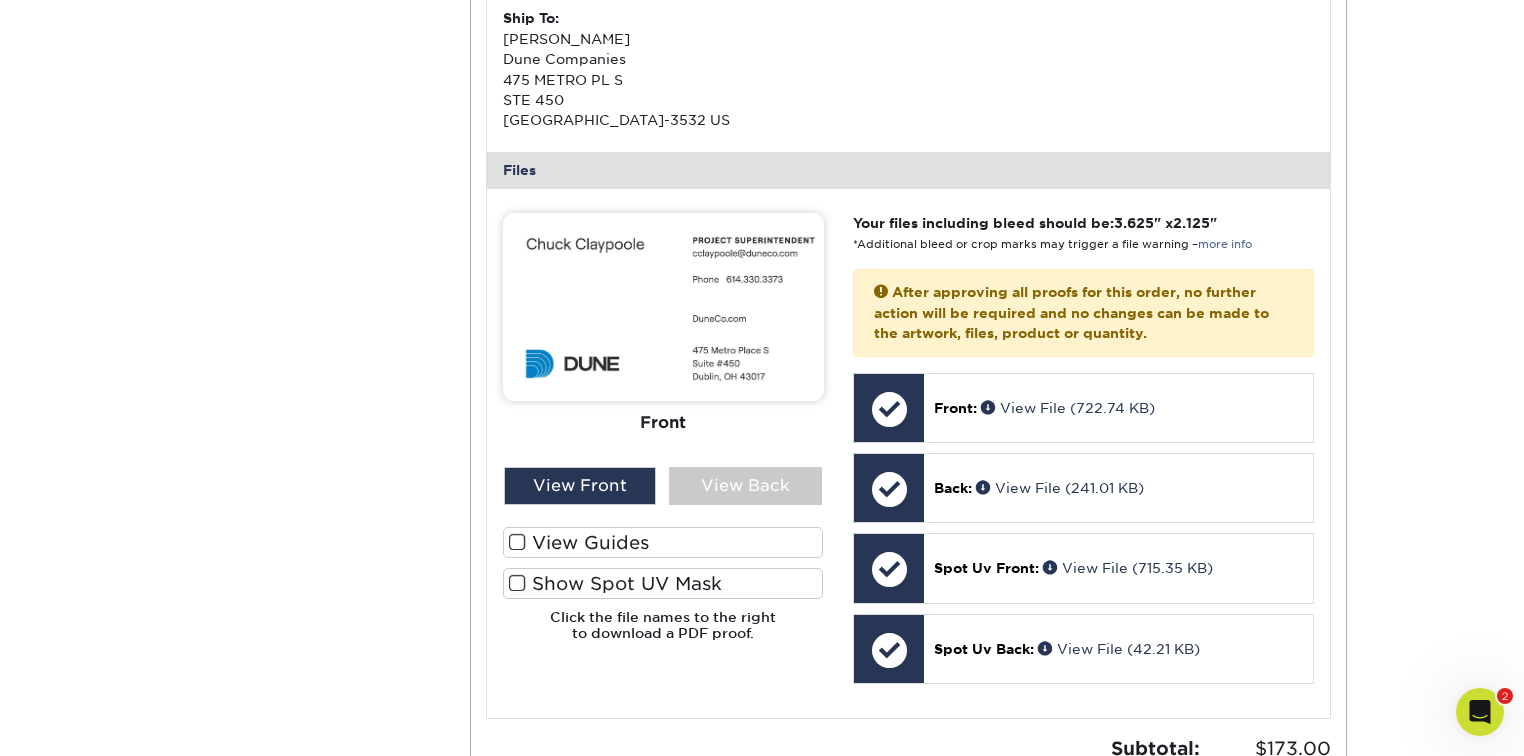 click at bounding box center (663, 307) 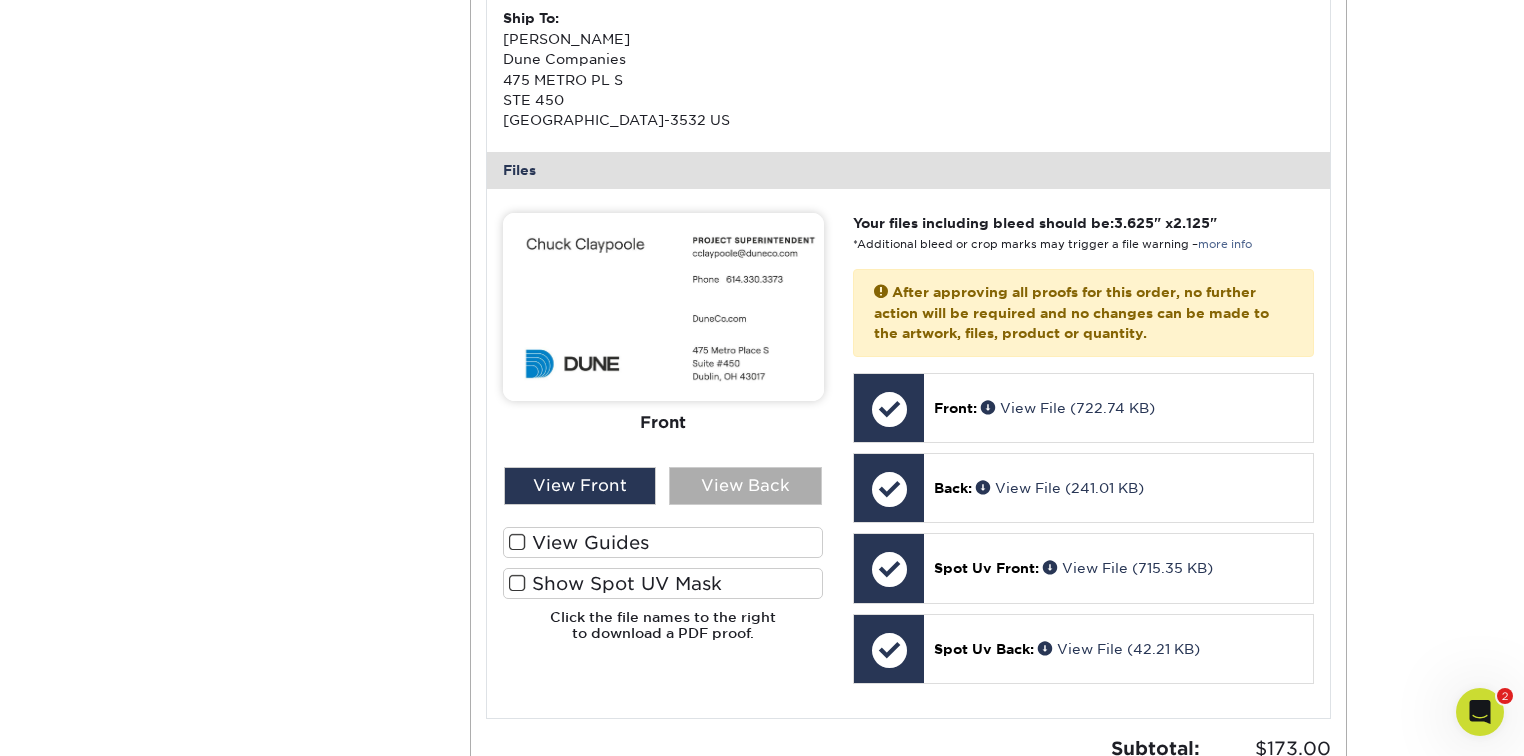click on "View Back" at bounding box center [745, 486] 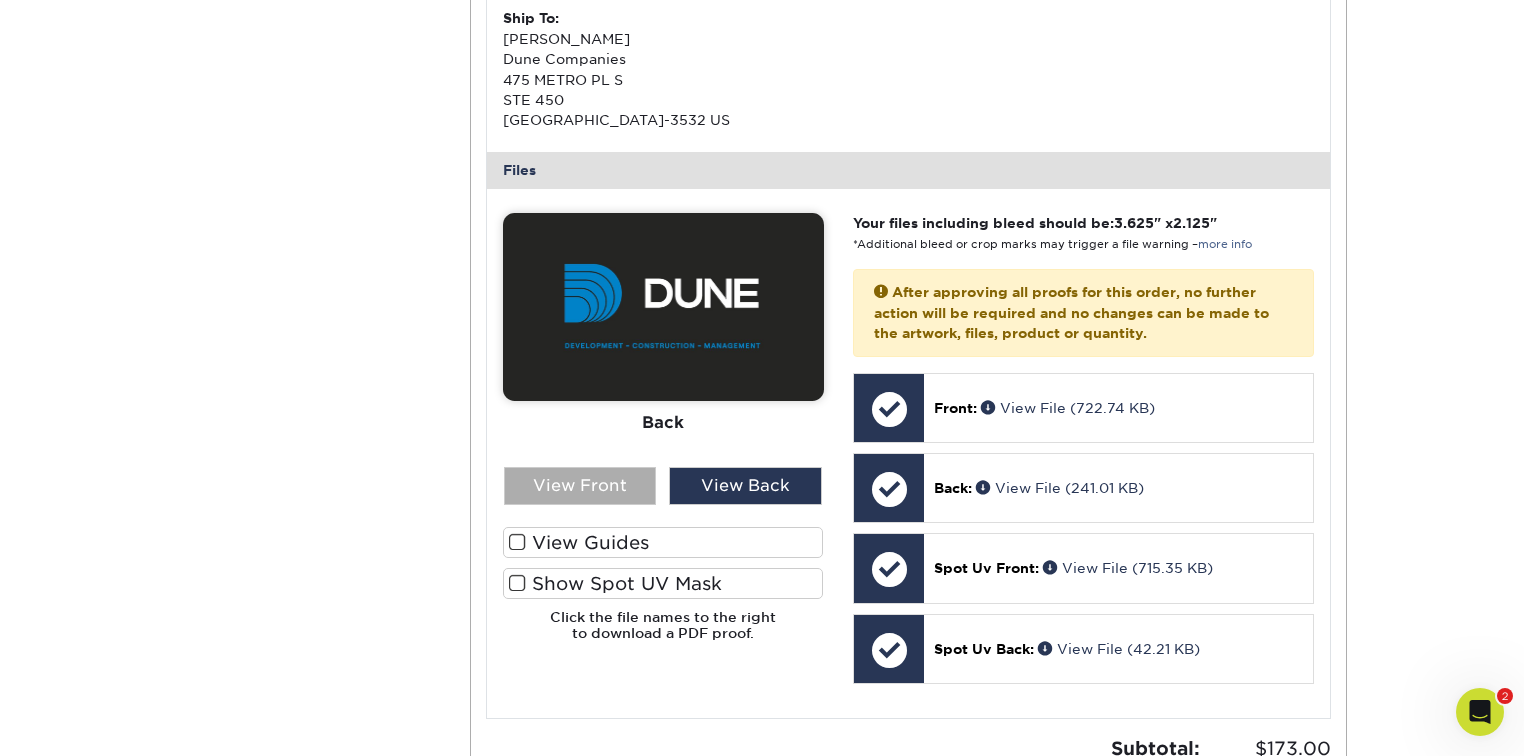 click on "View Front" at bounding box center [580, 486] 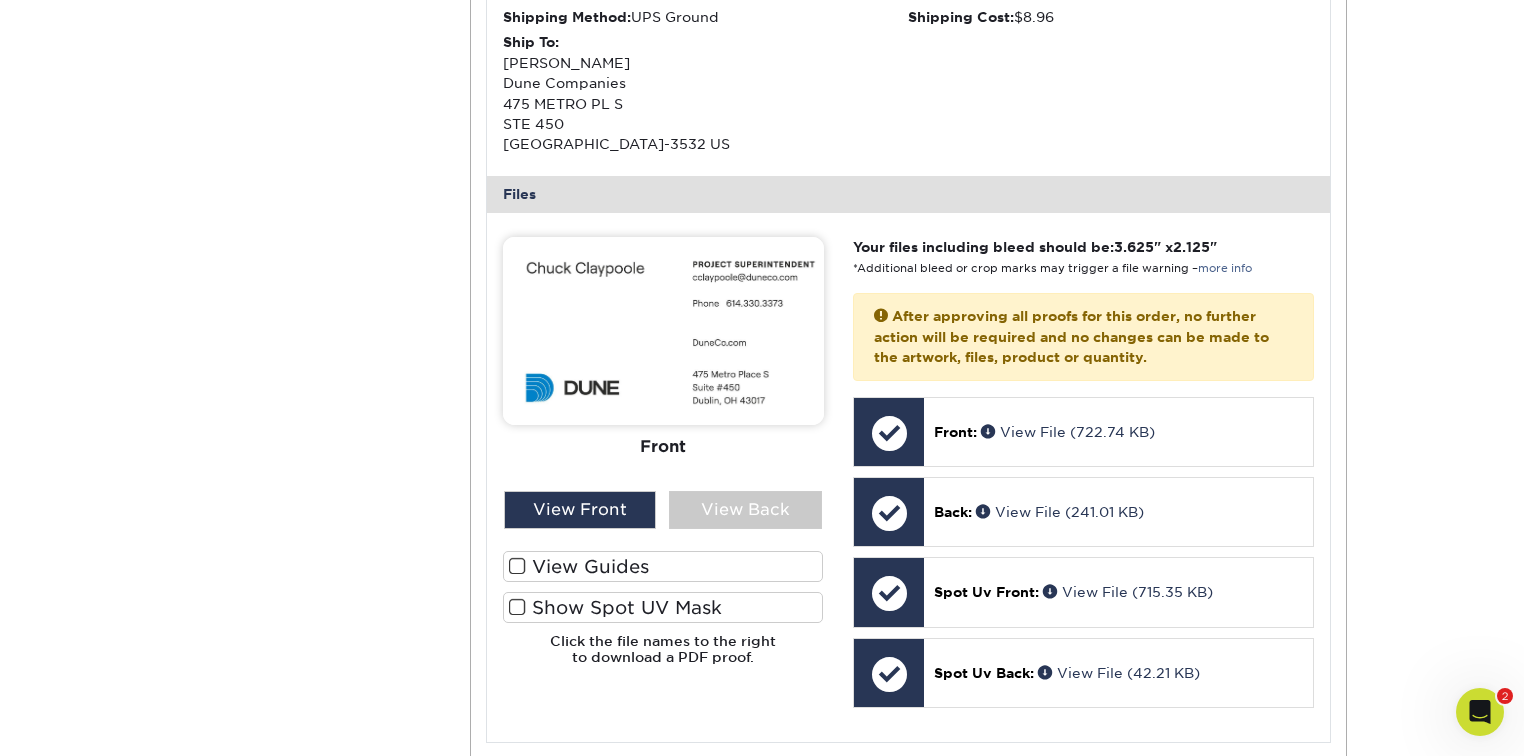 scroll, scrollTop: 800, scrollLeft: 0, axis: vertical 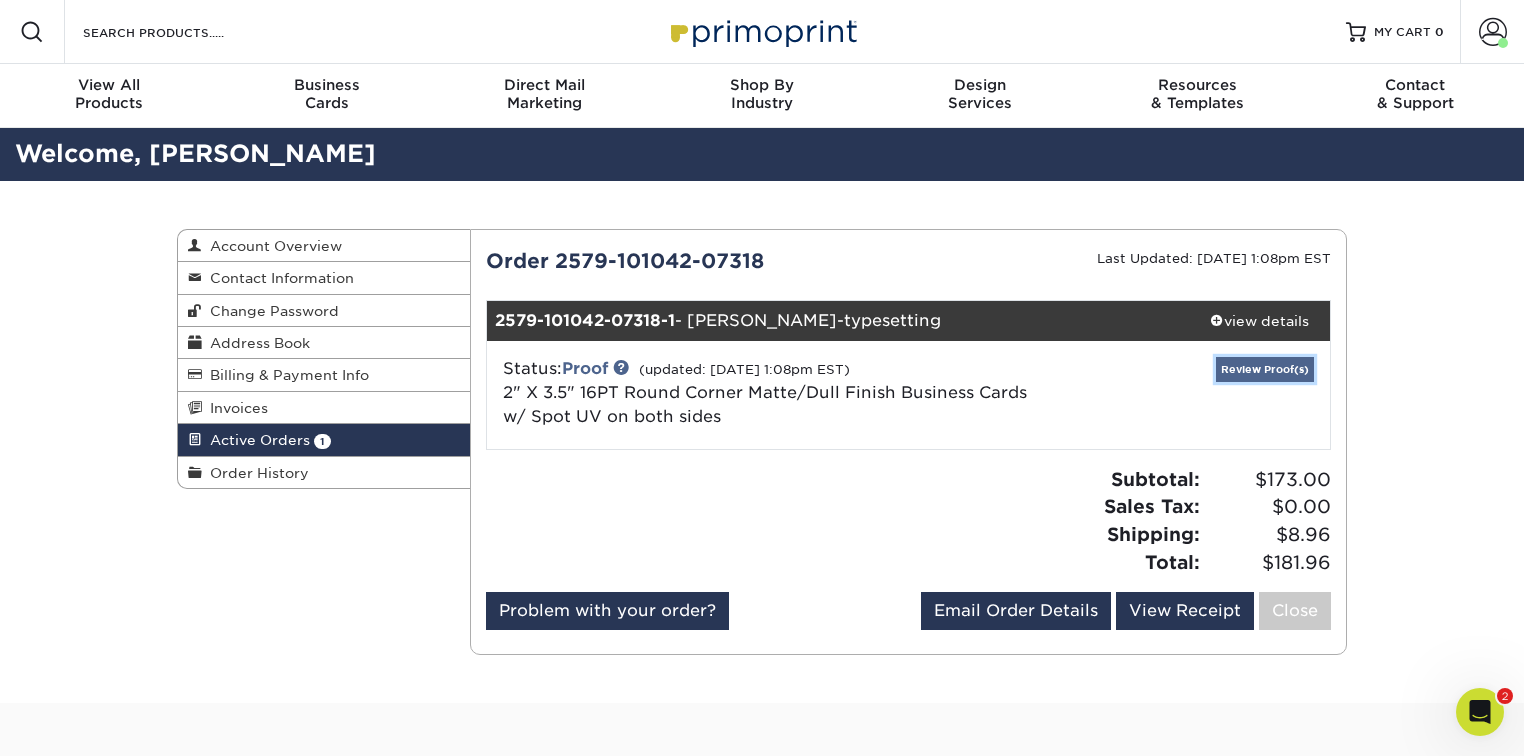click on "Review Proof(s)" at bounding box center [1265, 369] 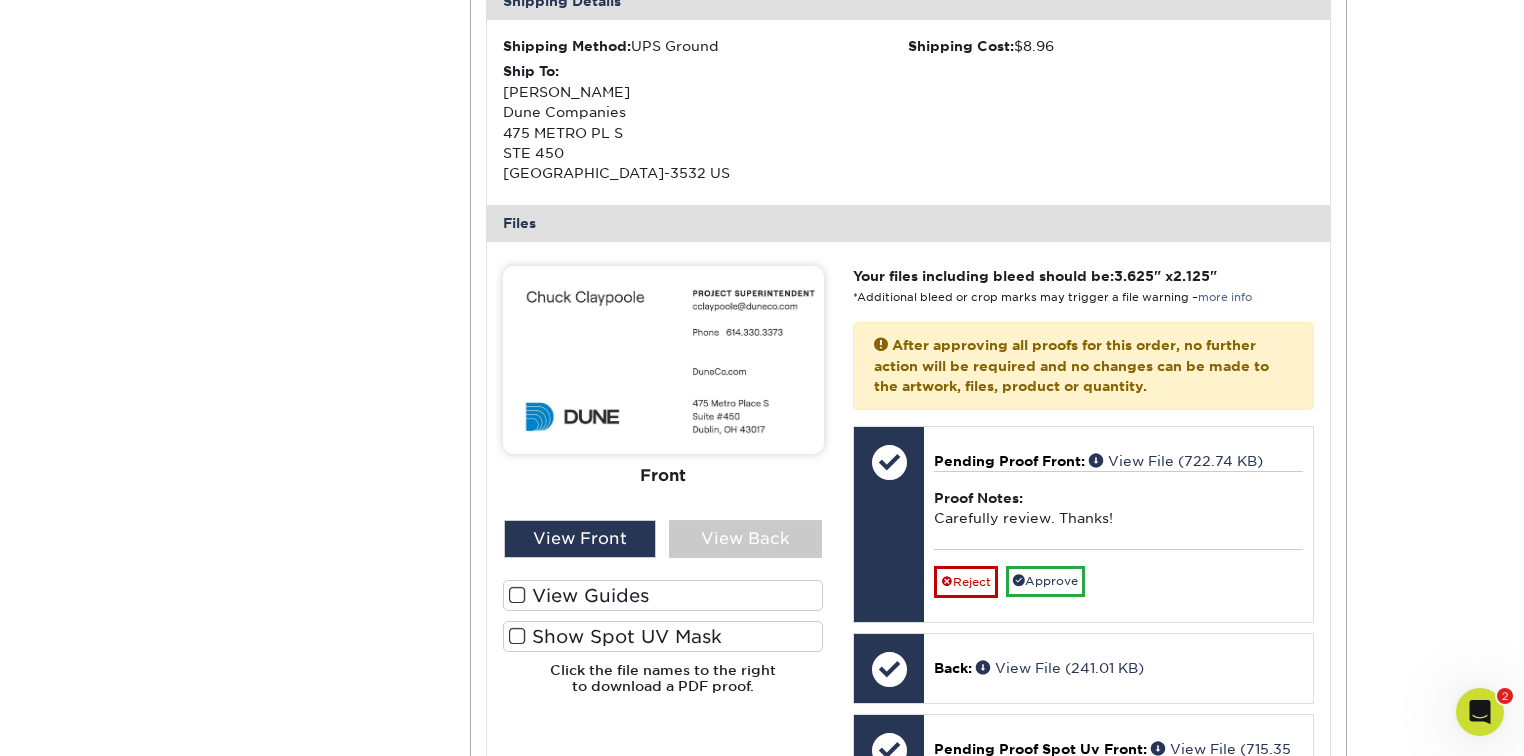 scroll, scrollTop: 720, scrollLeft: 0, axis: vertical 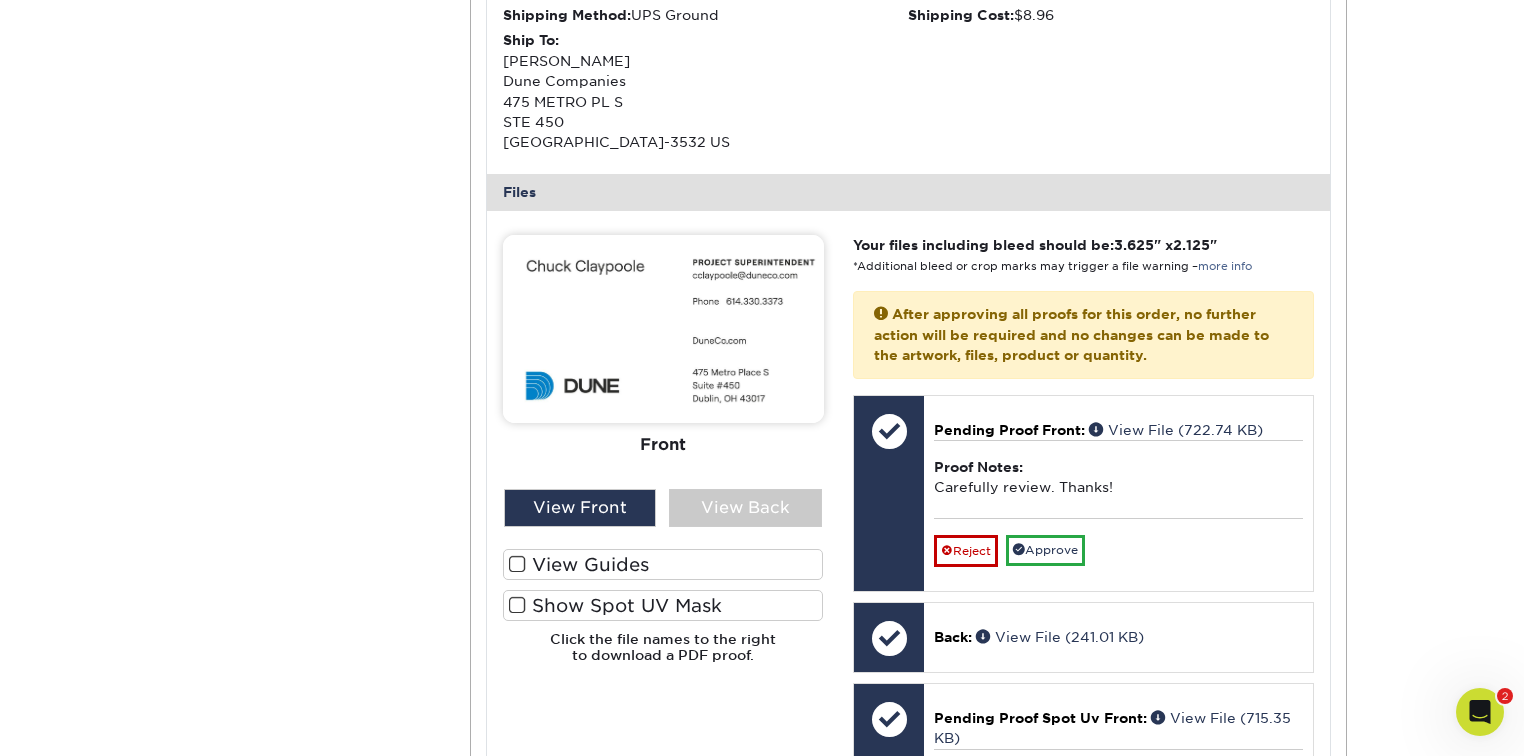 click on "View Guides" at bounding box center [663, 564] 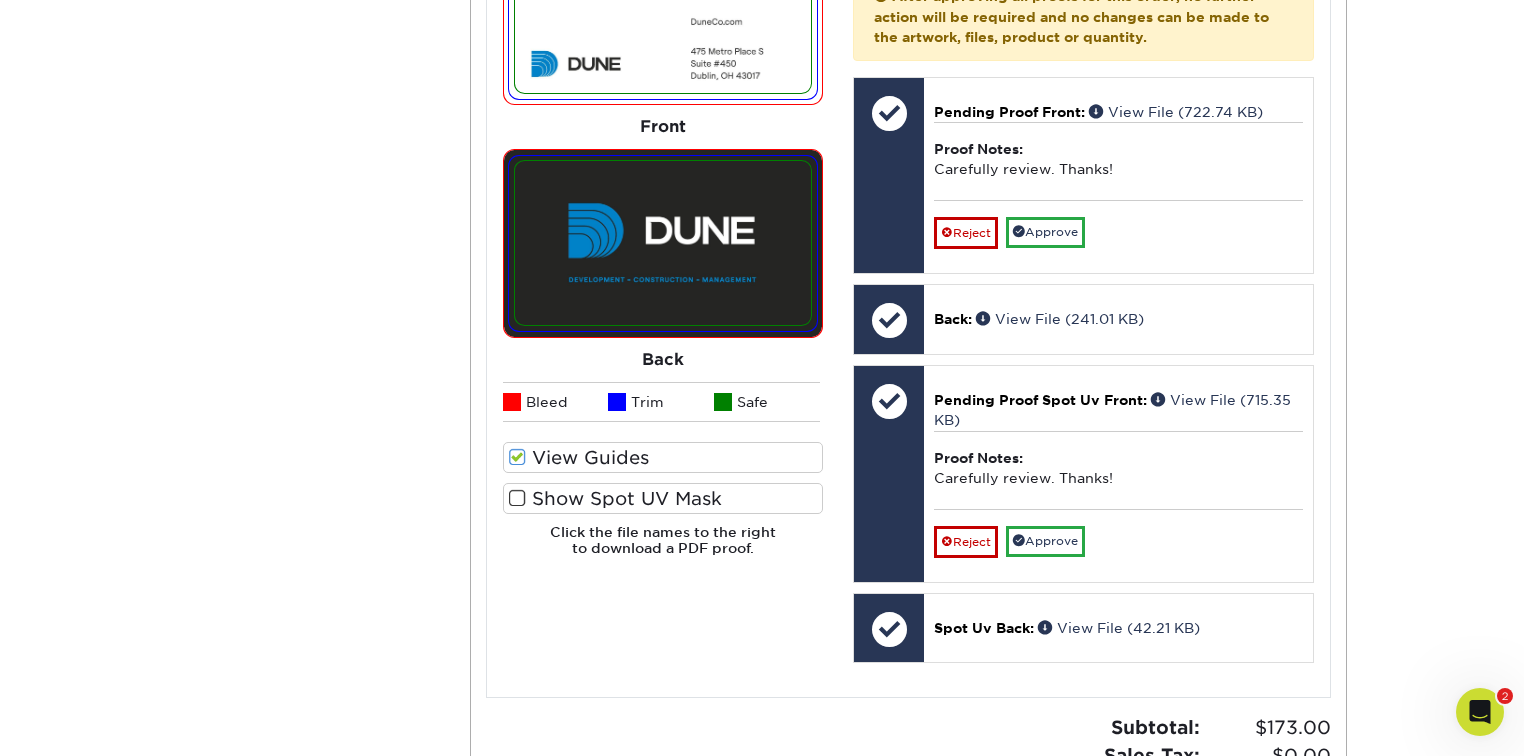 scroll, scrollTop: 1040, scrollLeft: 0, axis: vertical 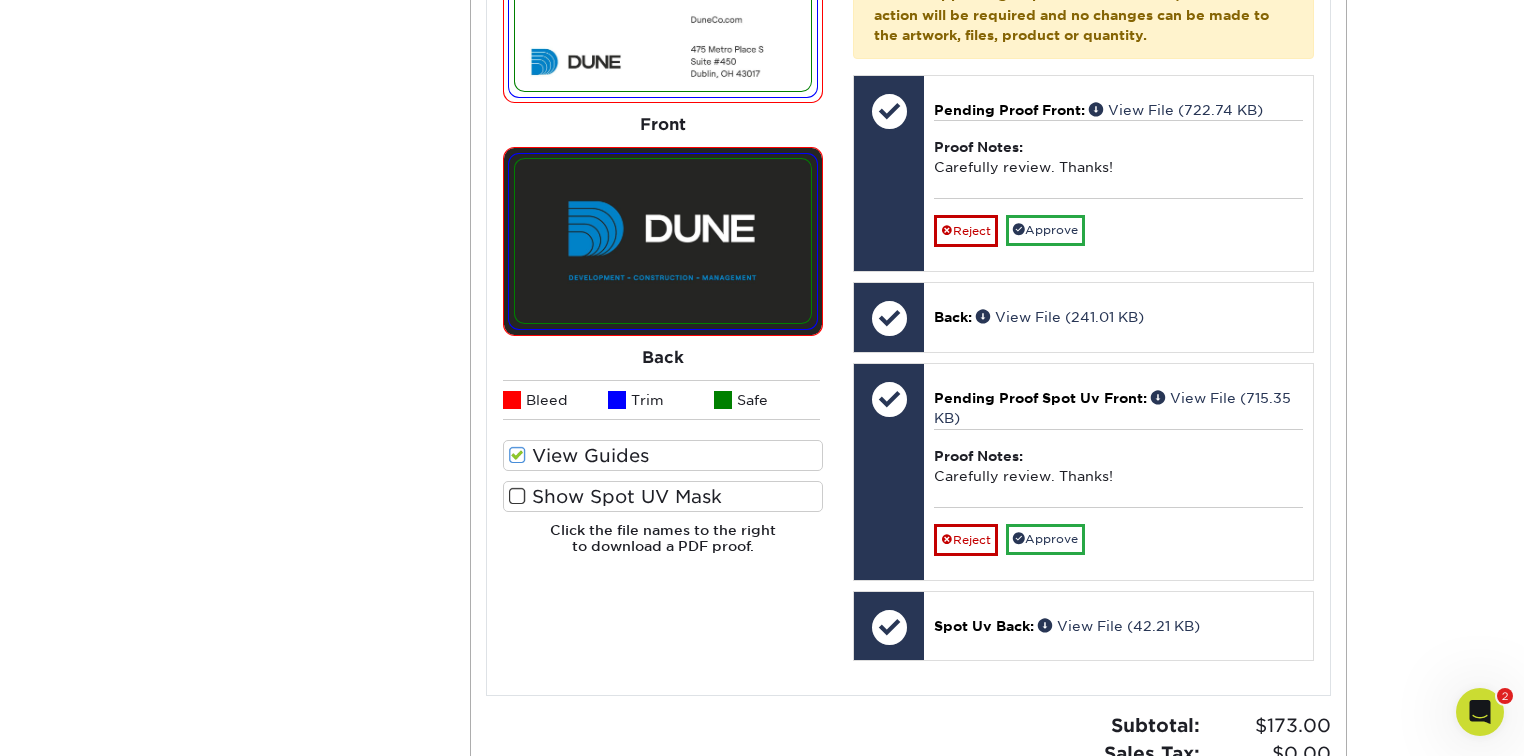 click on "Show Spot UV Mask" at bounding box center (663, 496) 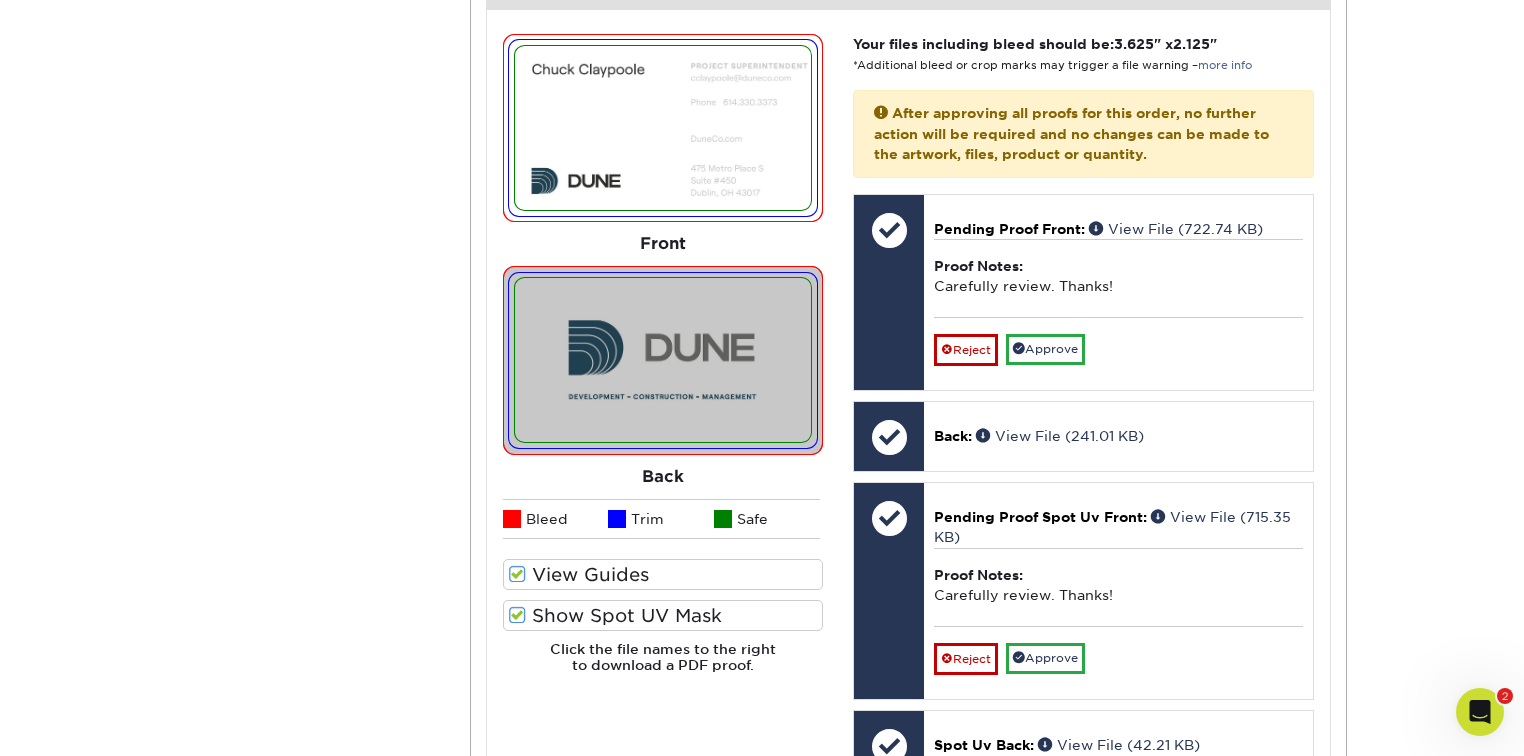 scroll, scrollTop: 880, scrollLeft: 0, axis: vertical 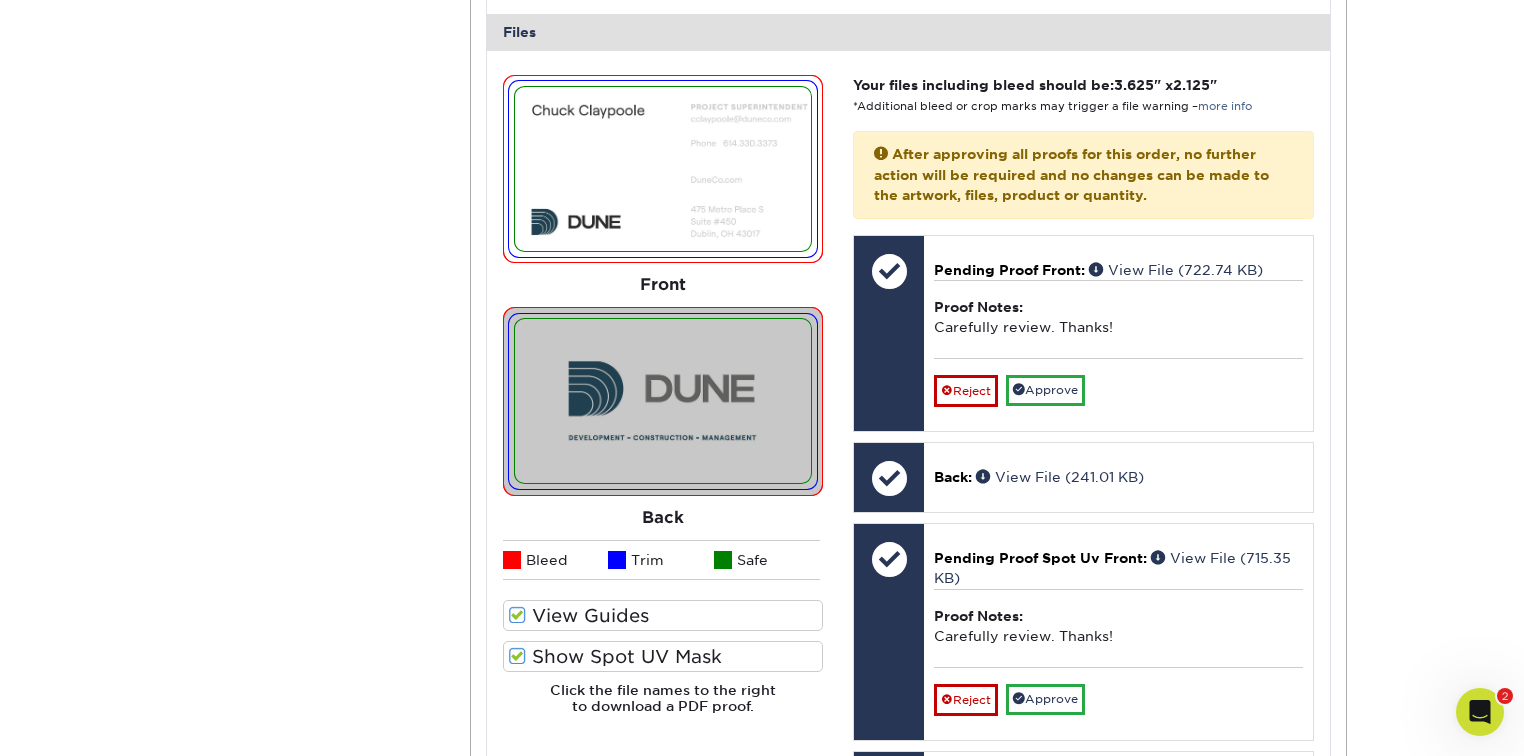 click on "View Guides" at bounding box center (663, 615) 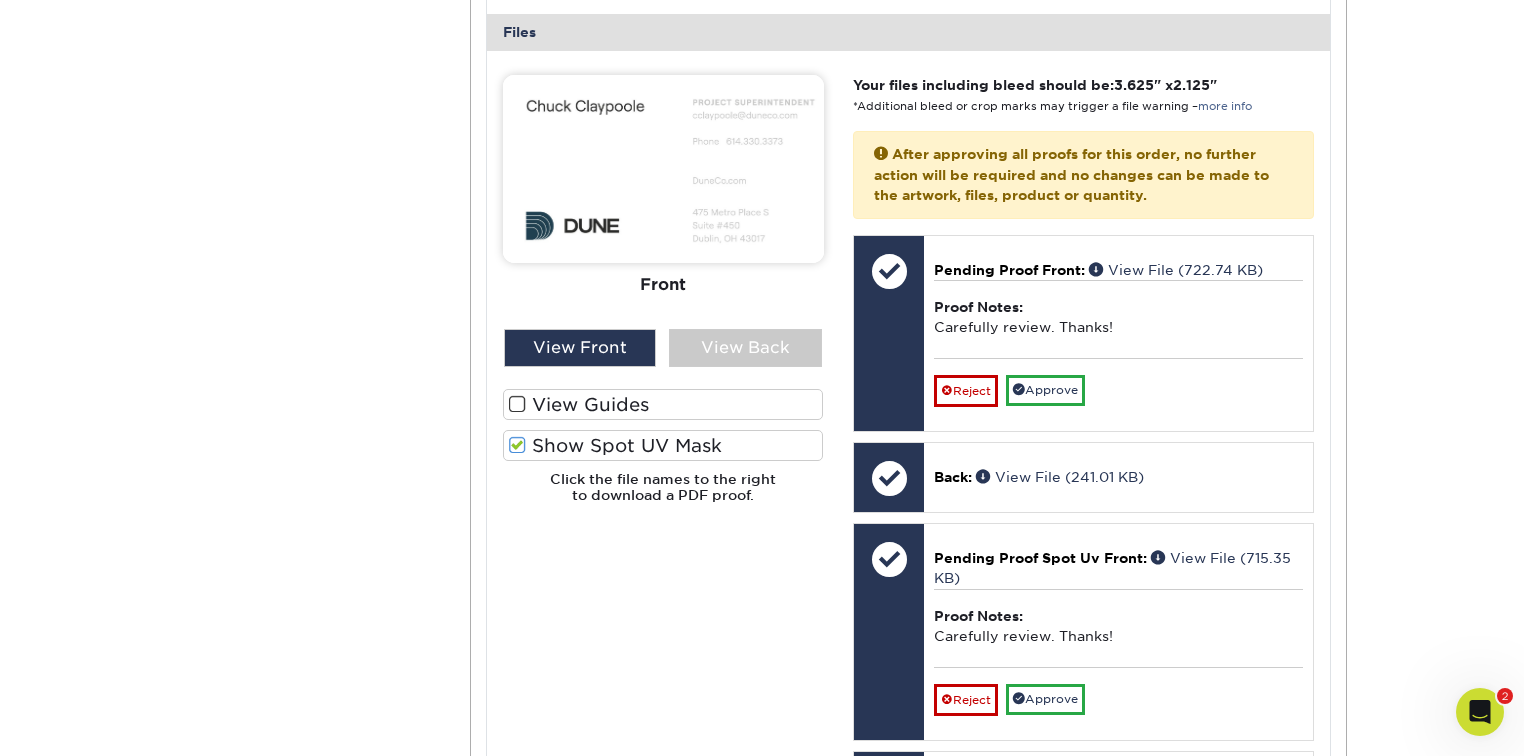click on "View Guides
Show Spot UV Mask" at bounding box center [663, 430] 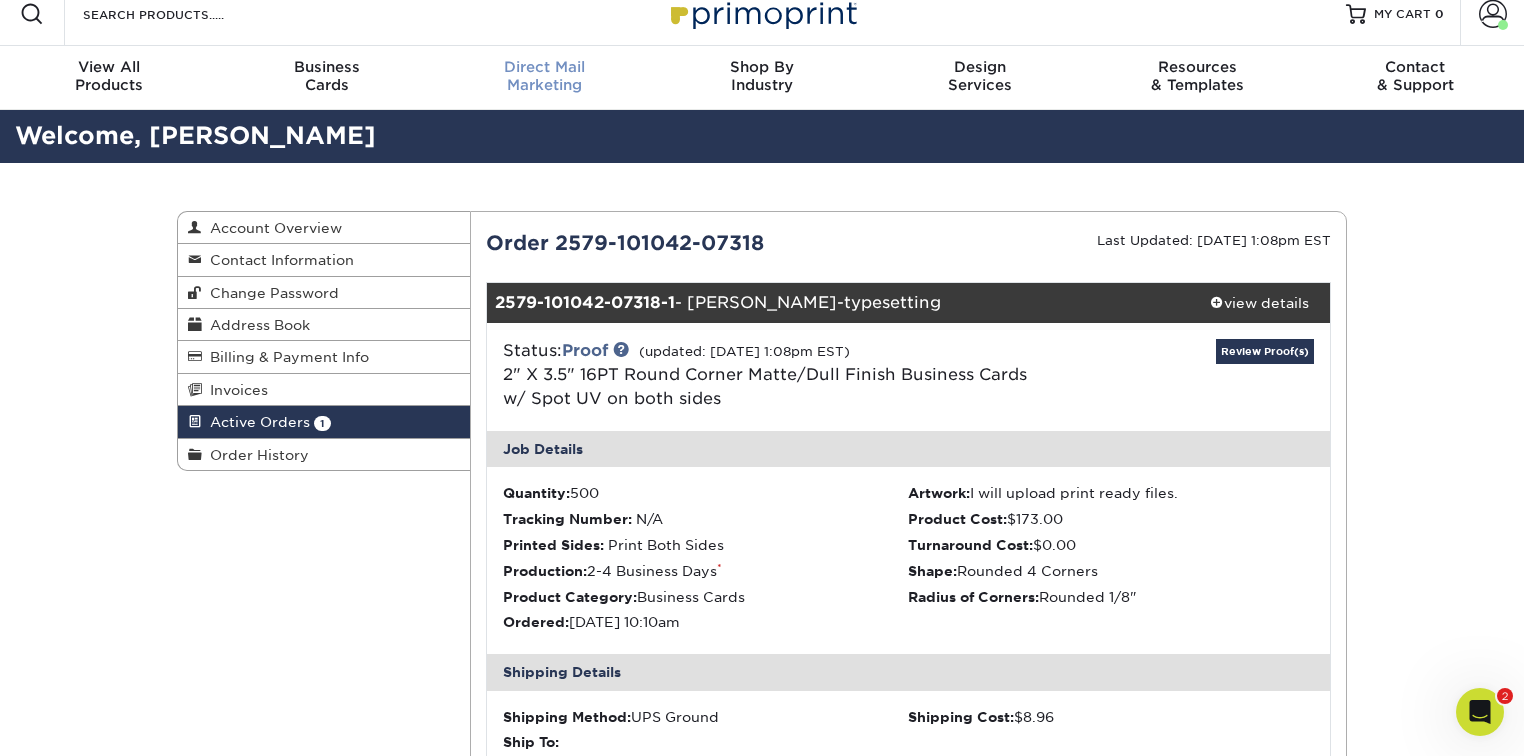 scroll, scrollTop: 0, scrollLeft: 0, axis: both 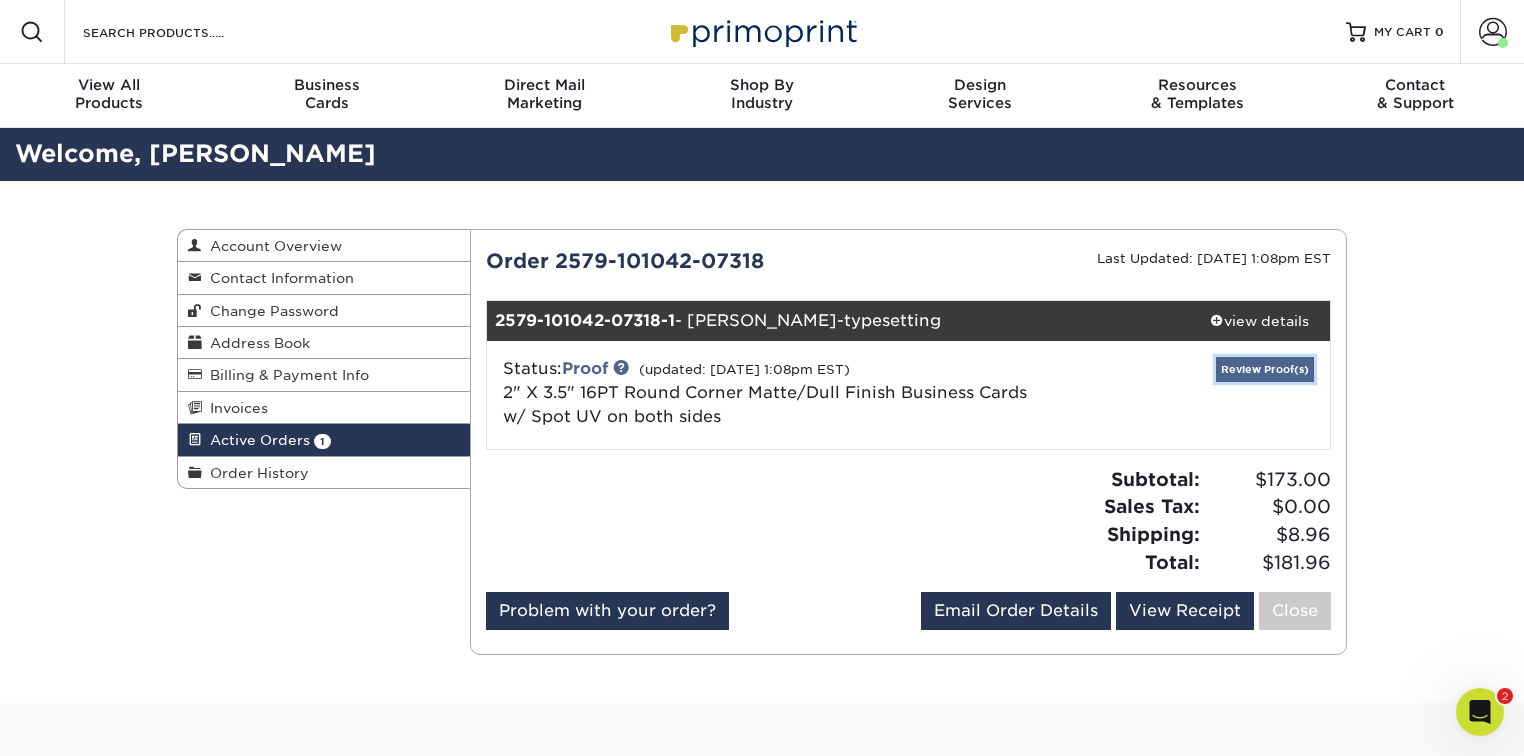 click on "Review Proof(s)" at bounding box center [1265, 369] 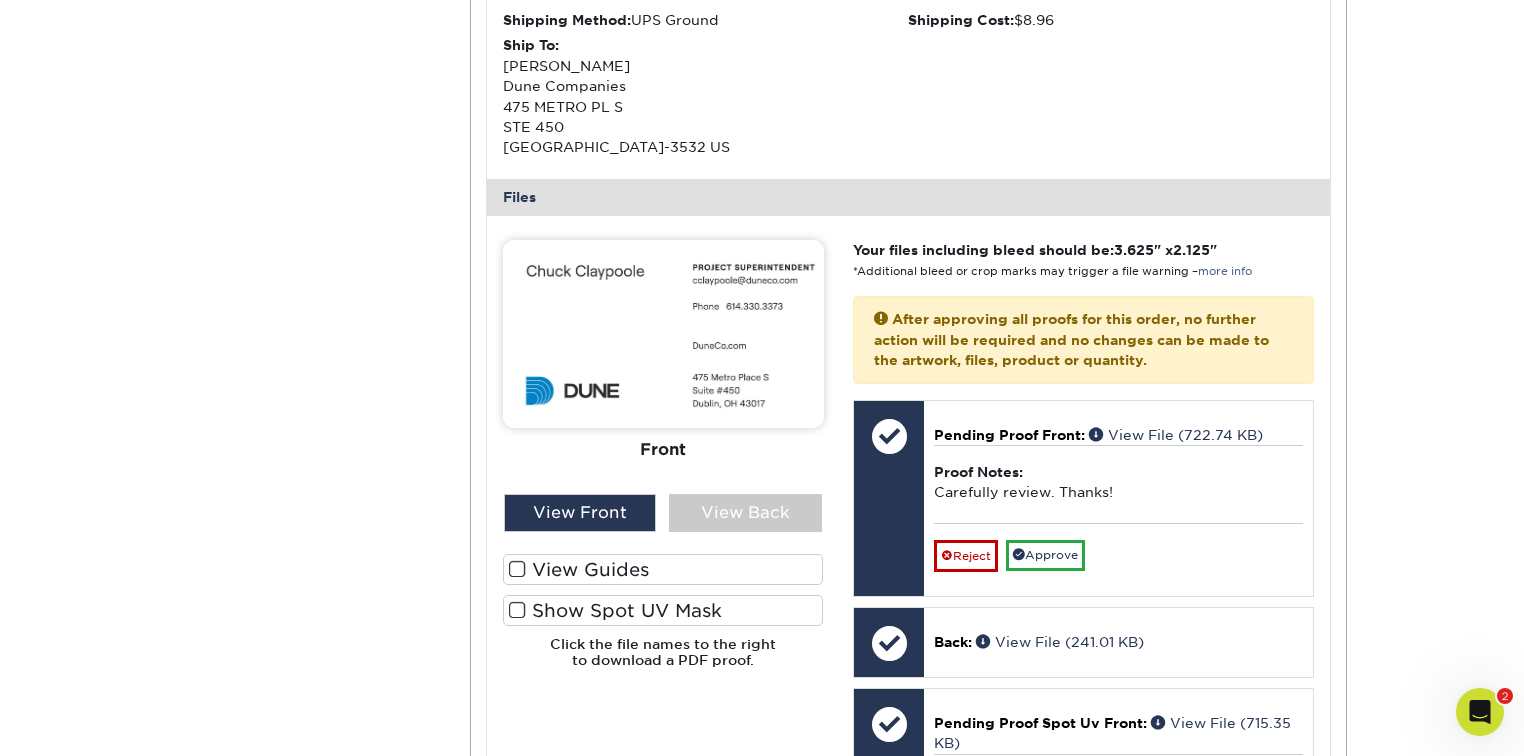 scroll, scrollTop: 720, scrollLeft: 0, axis: vertical 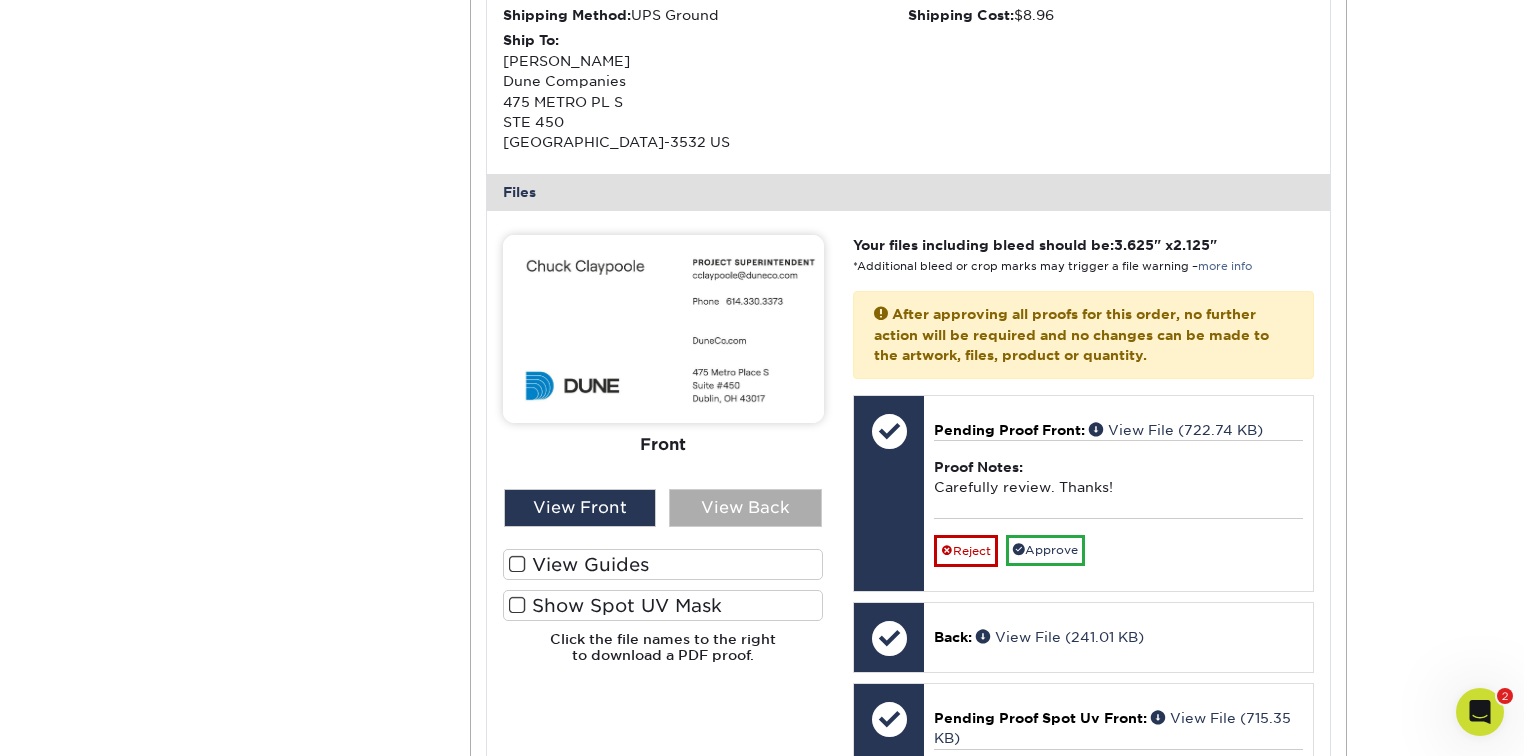 click on "View Back" at bounding box center (745, 508) 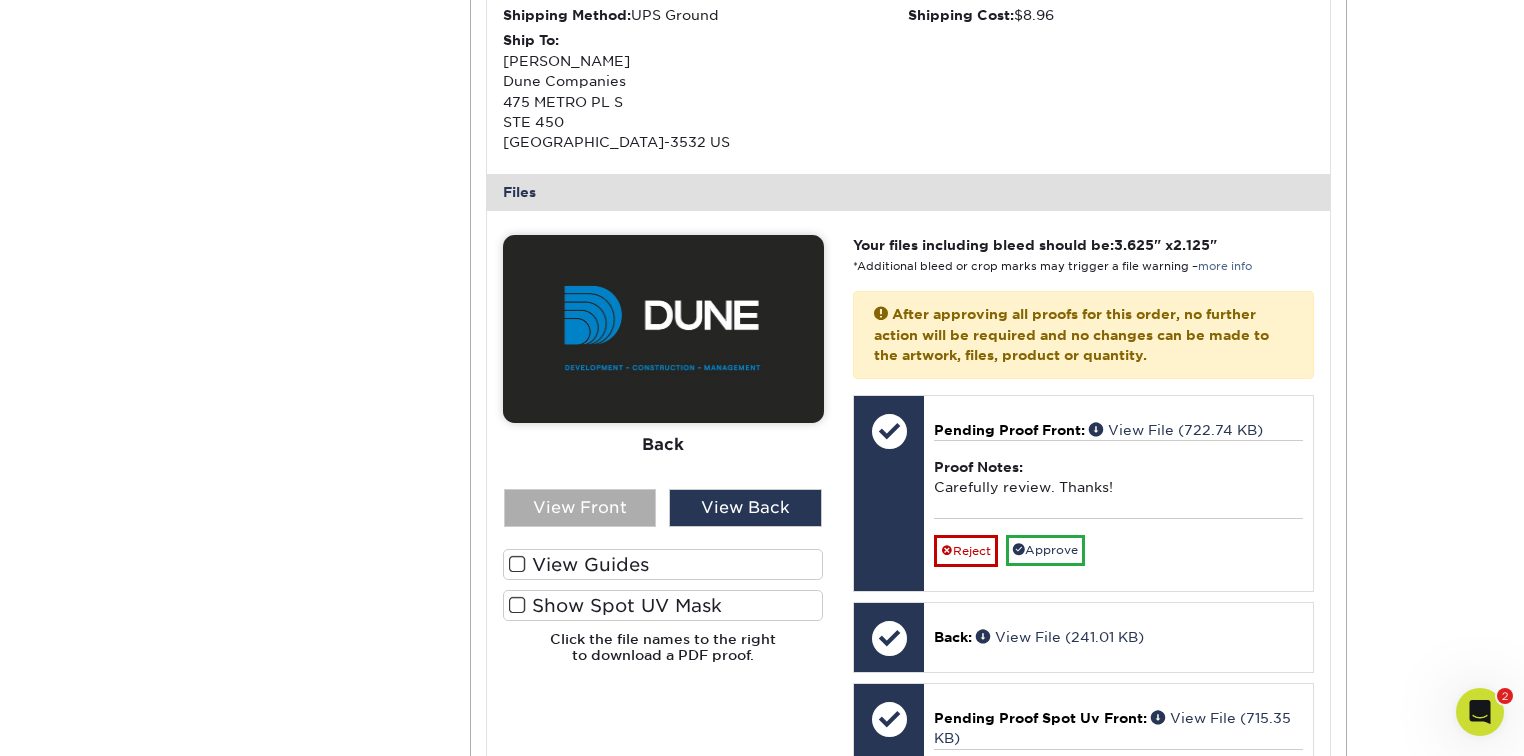 click on "View Front" at bounding box center (580, 508) 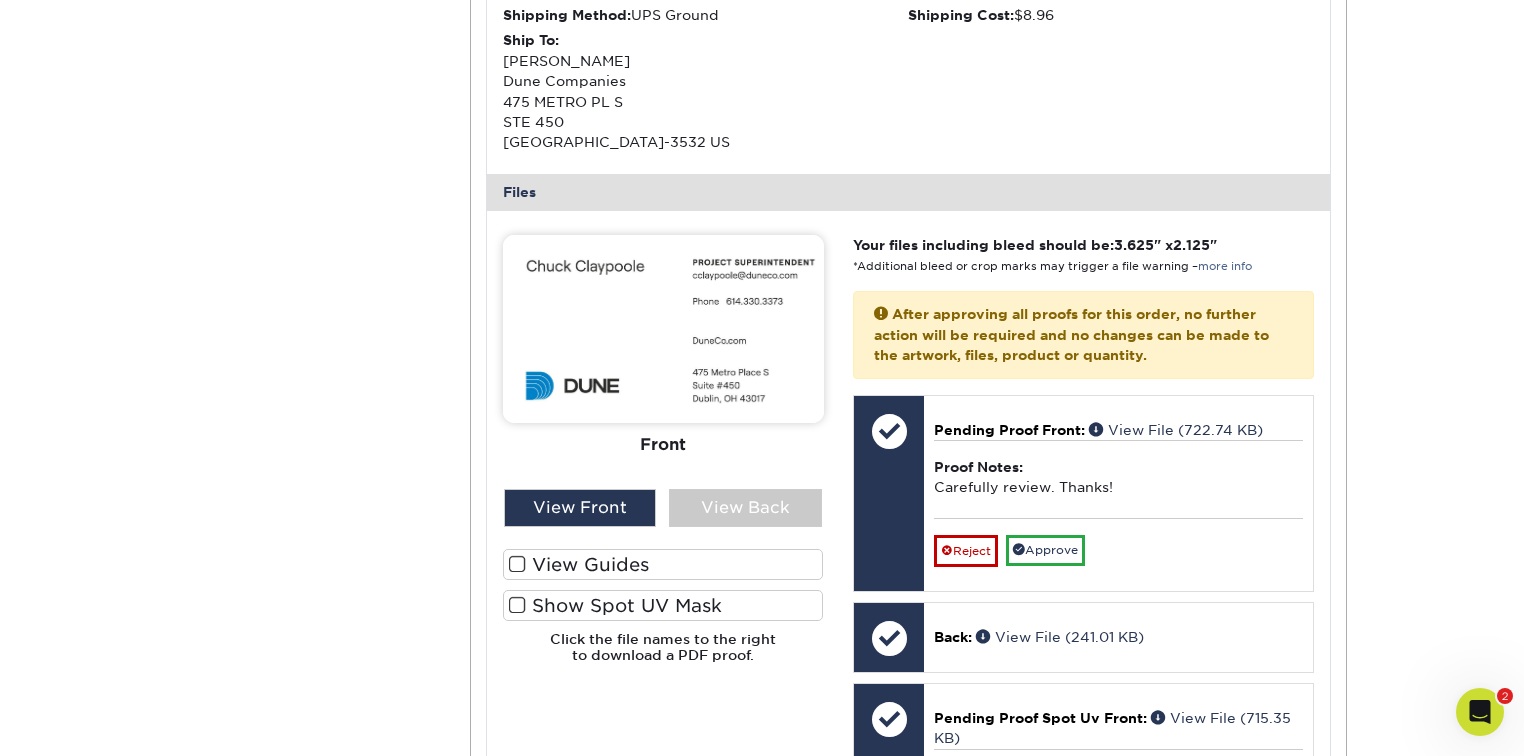 click on "View Guides" at bounding box center [663, 564] 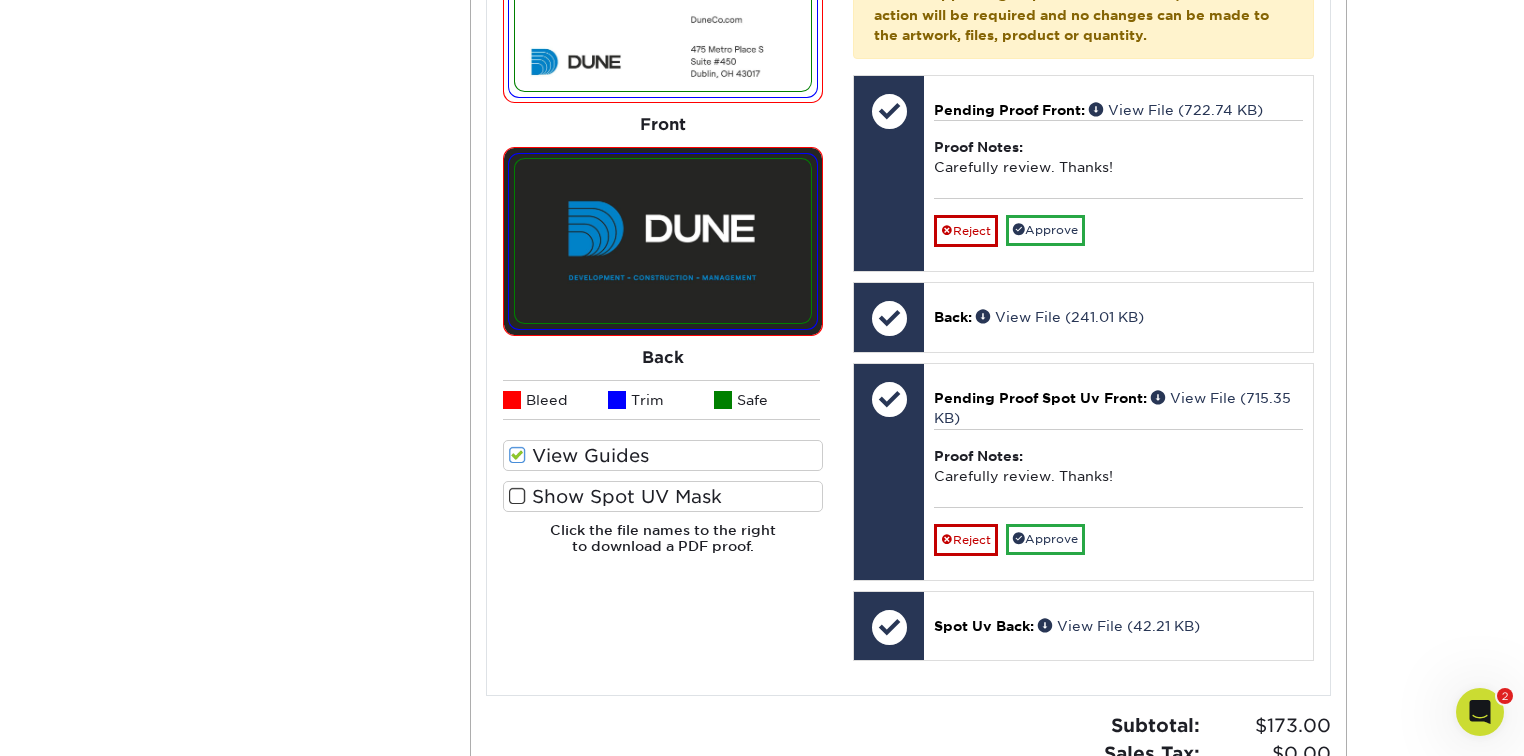 click on "Show Spot UV Mask" at bounding box center [663, 496] 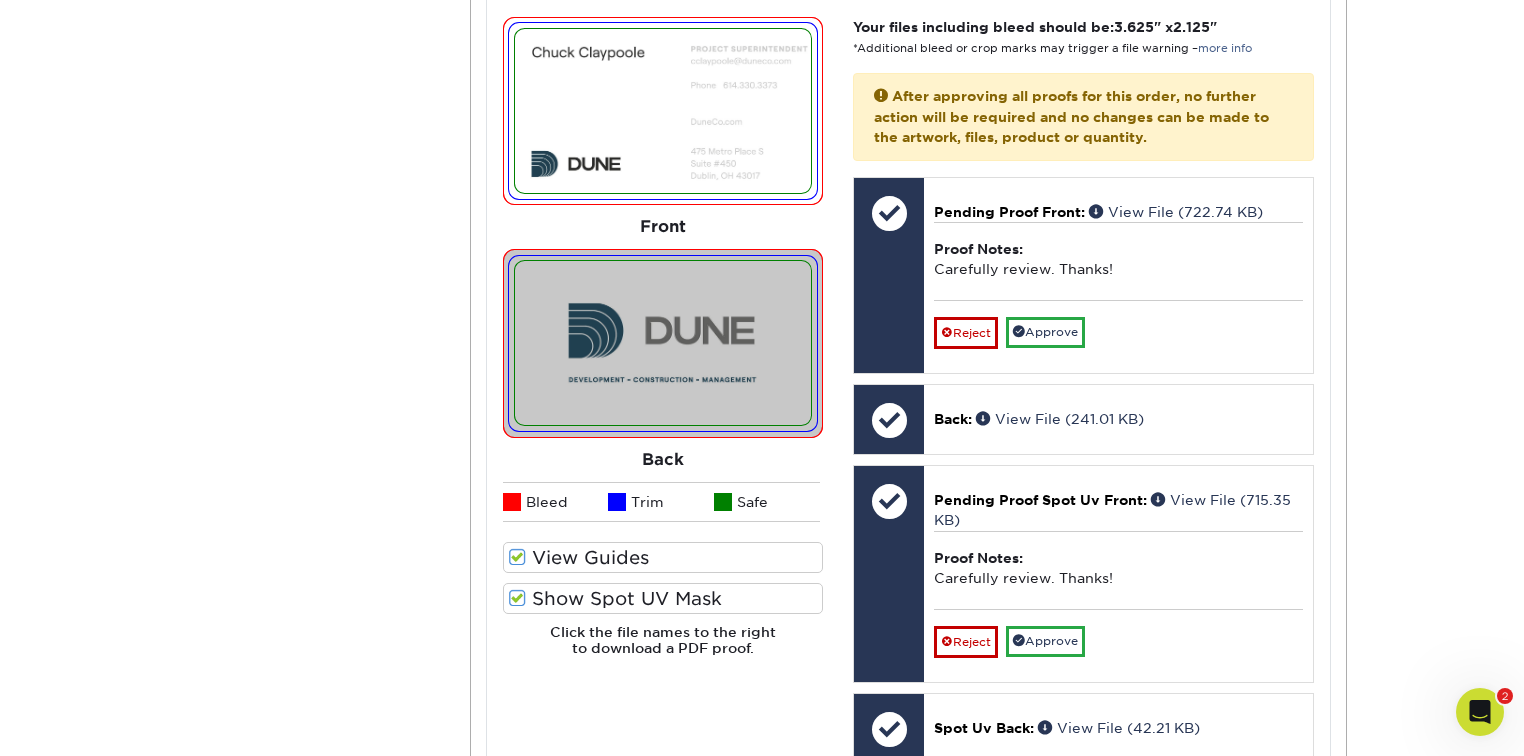 scroll, scrollTop: 960, scrollLeft: 0, axis: vertical 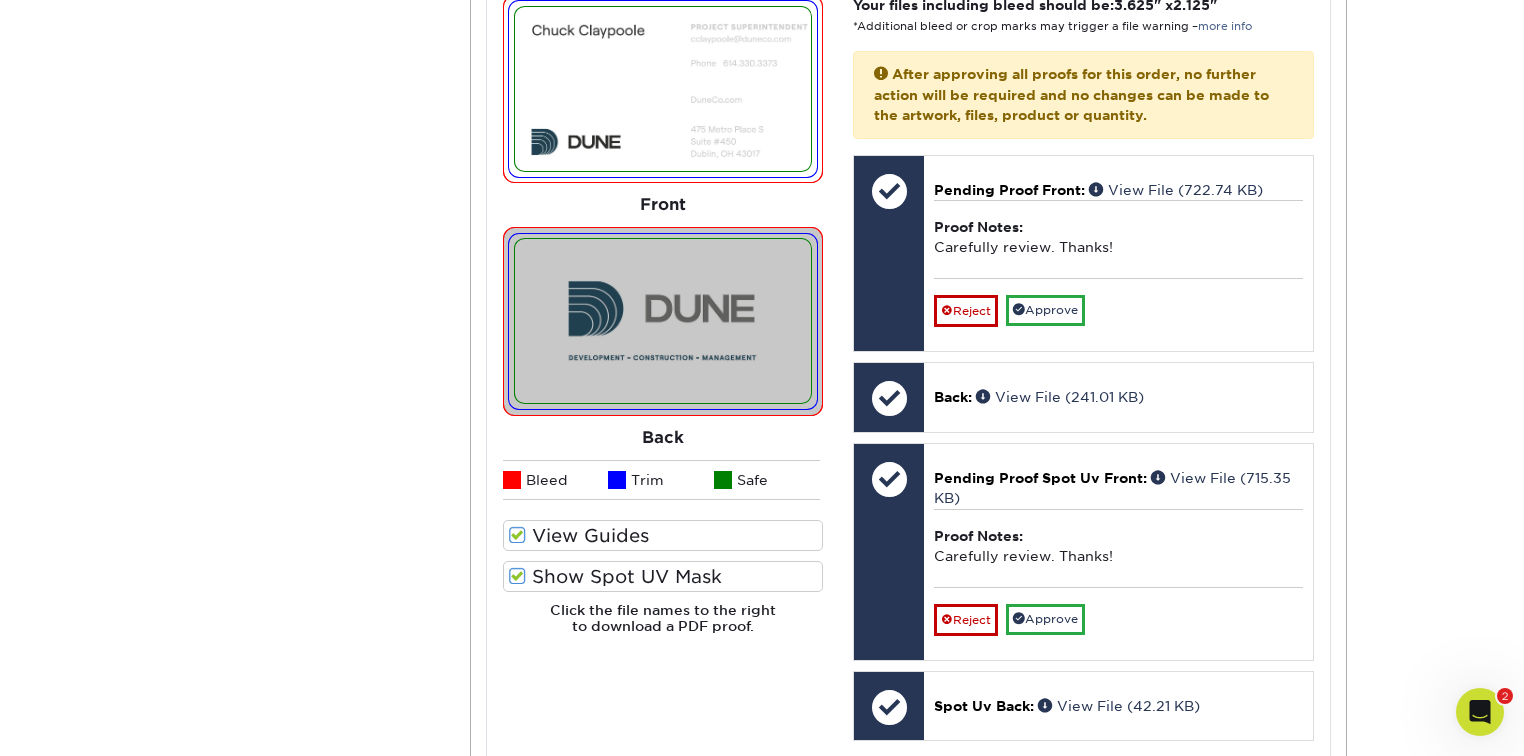 click on "Show Spot UV Mask" at bounding box center (663, 576) 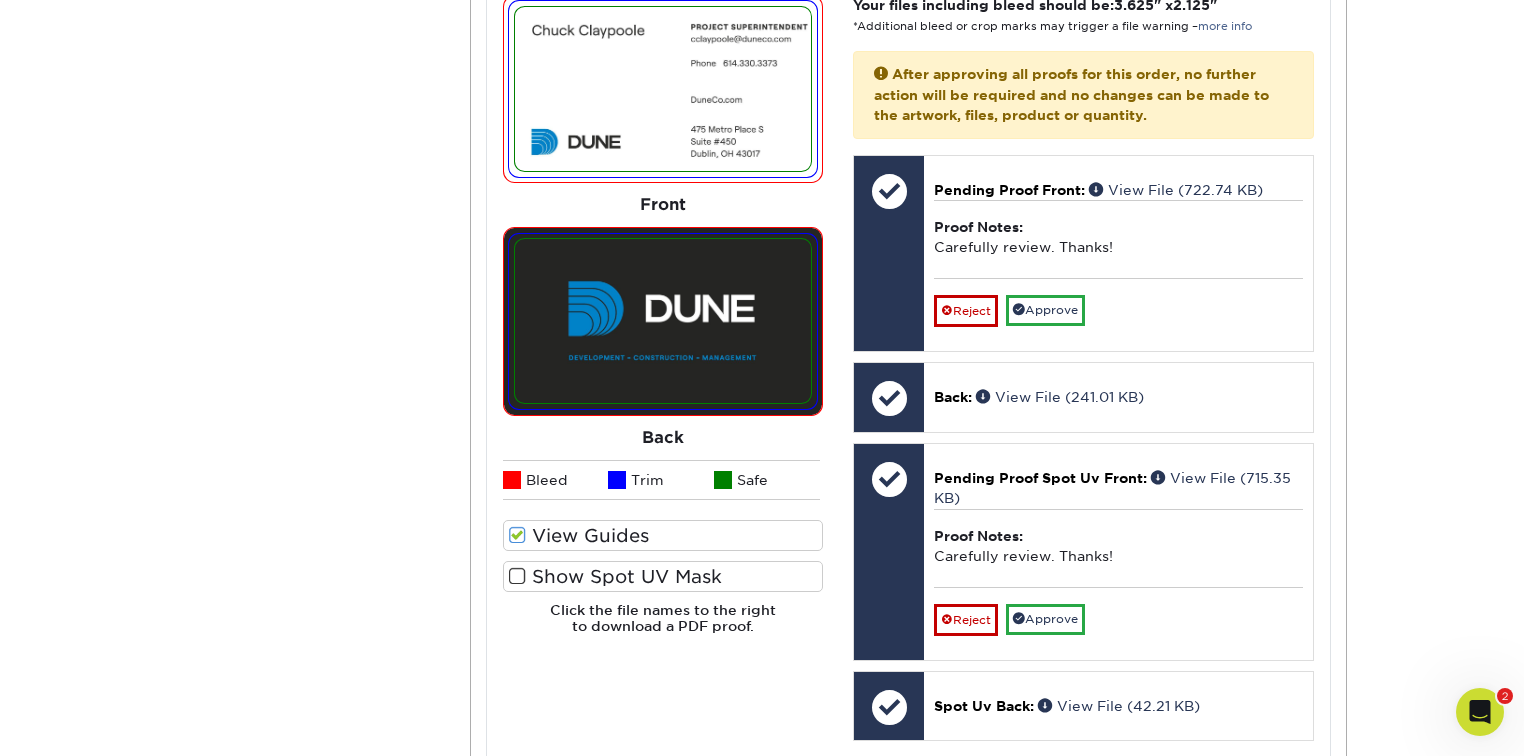 click on "Show Spot UV Mask" at bounding box center (663, 576) 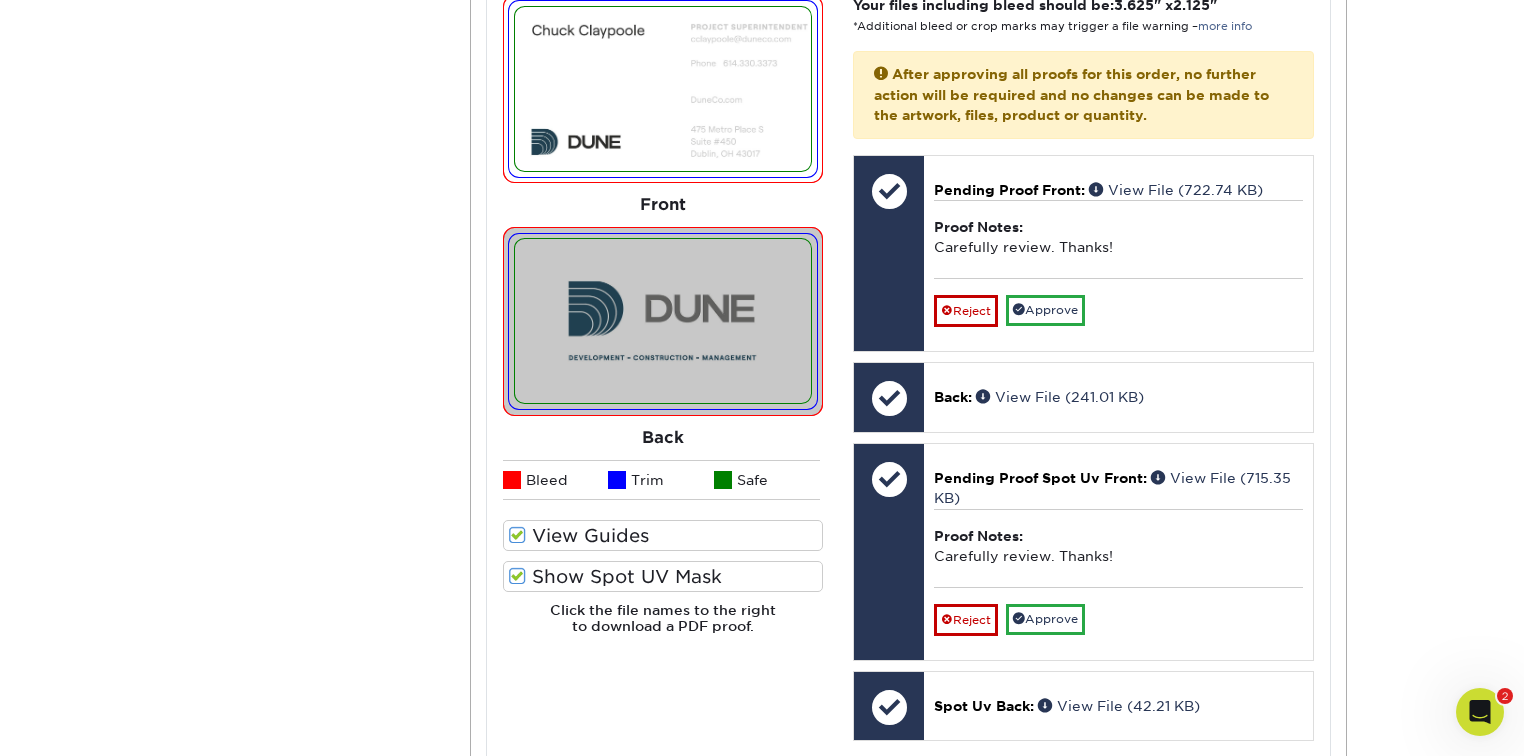 click on "Show Spot UV Mask" at bounding box center [663, 576] 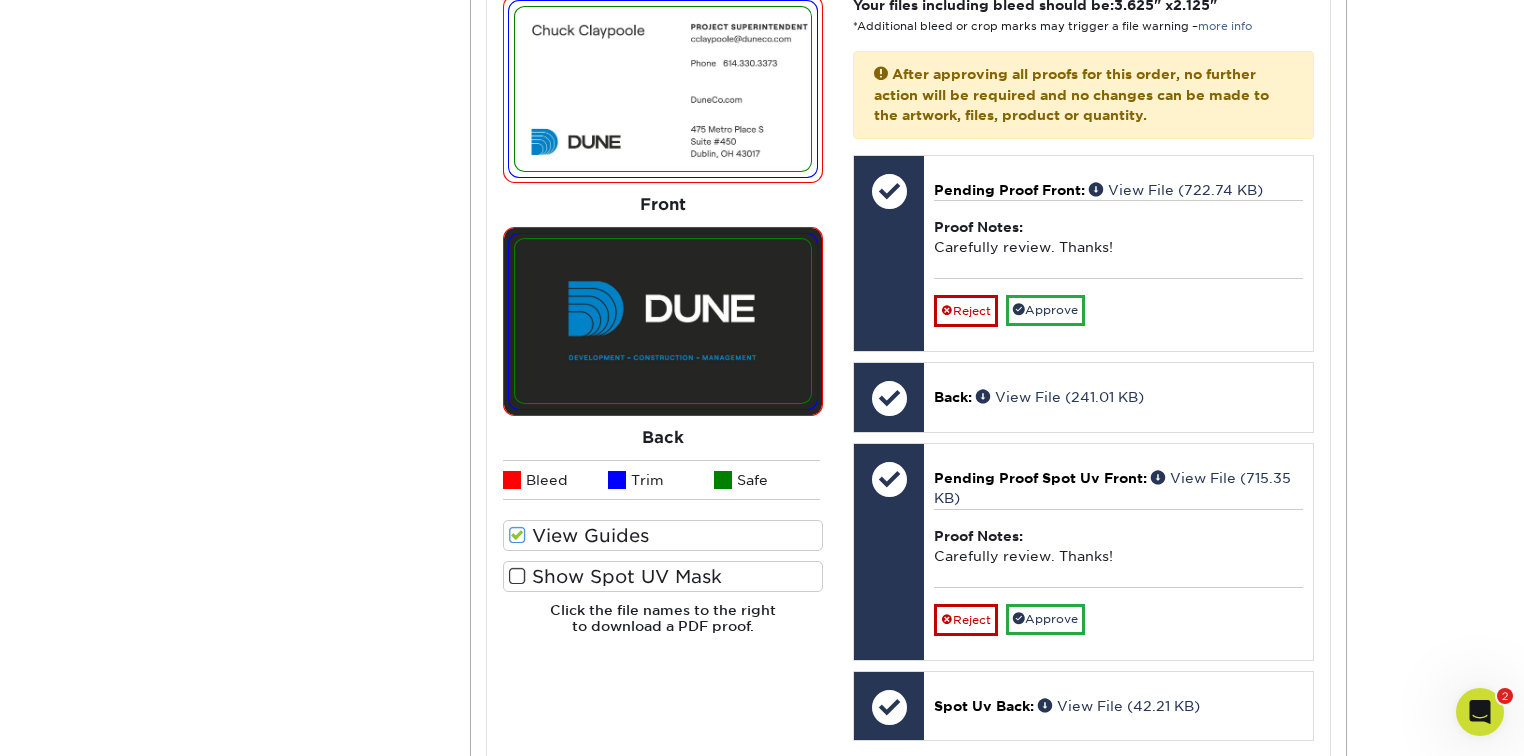click on "Show Spot UV Mask" at bounding box center [663, 576] 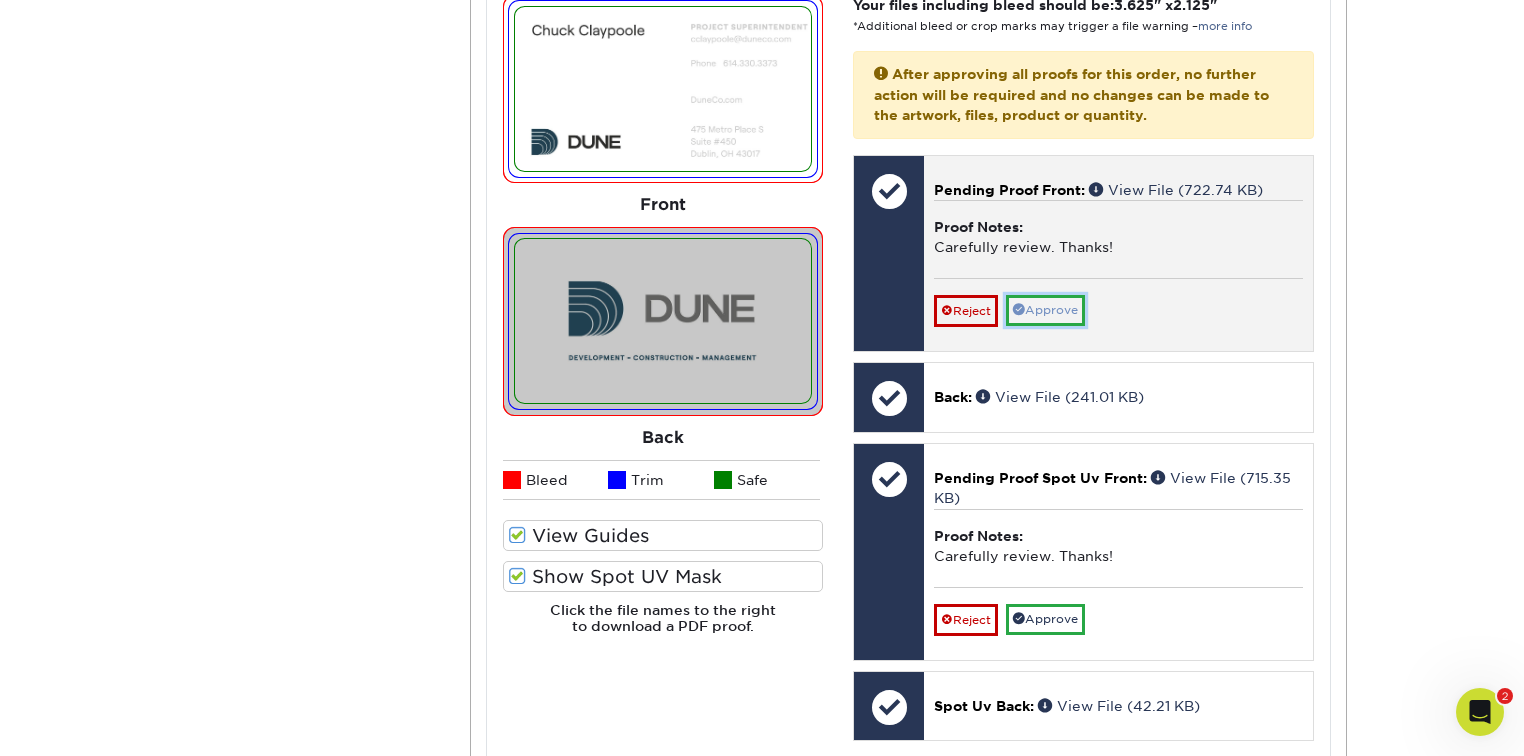 click on "Approve" at bounding box center (1045, 310) 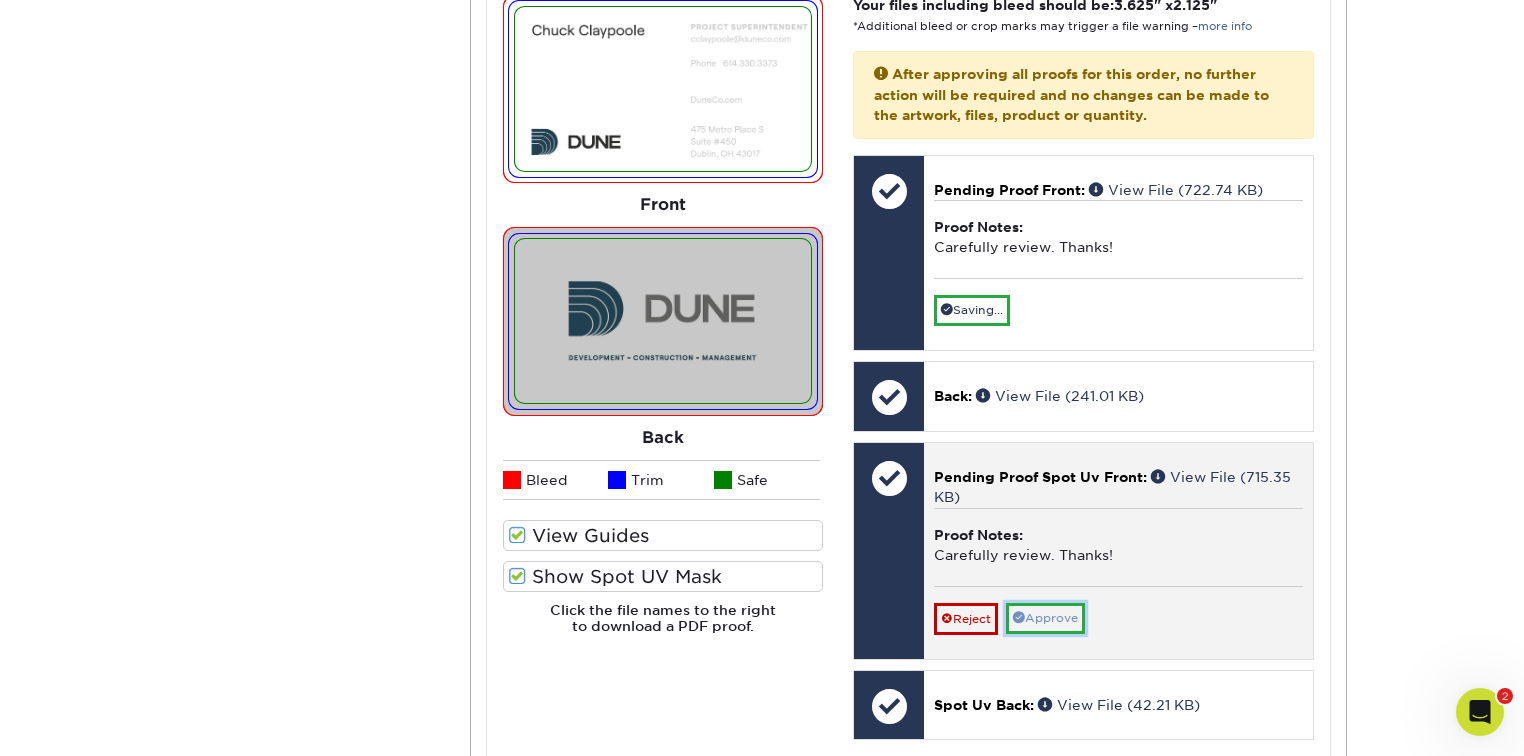 click on "Approve" at bounding box center (1045, 618) 